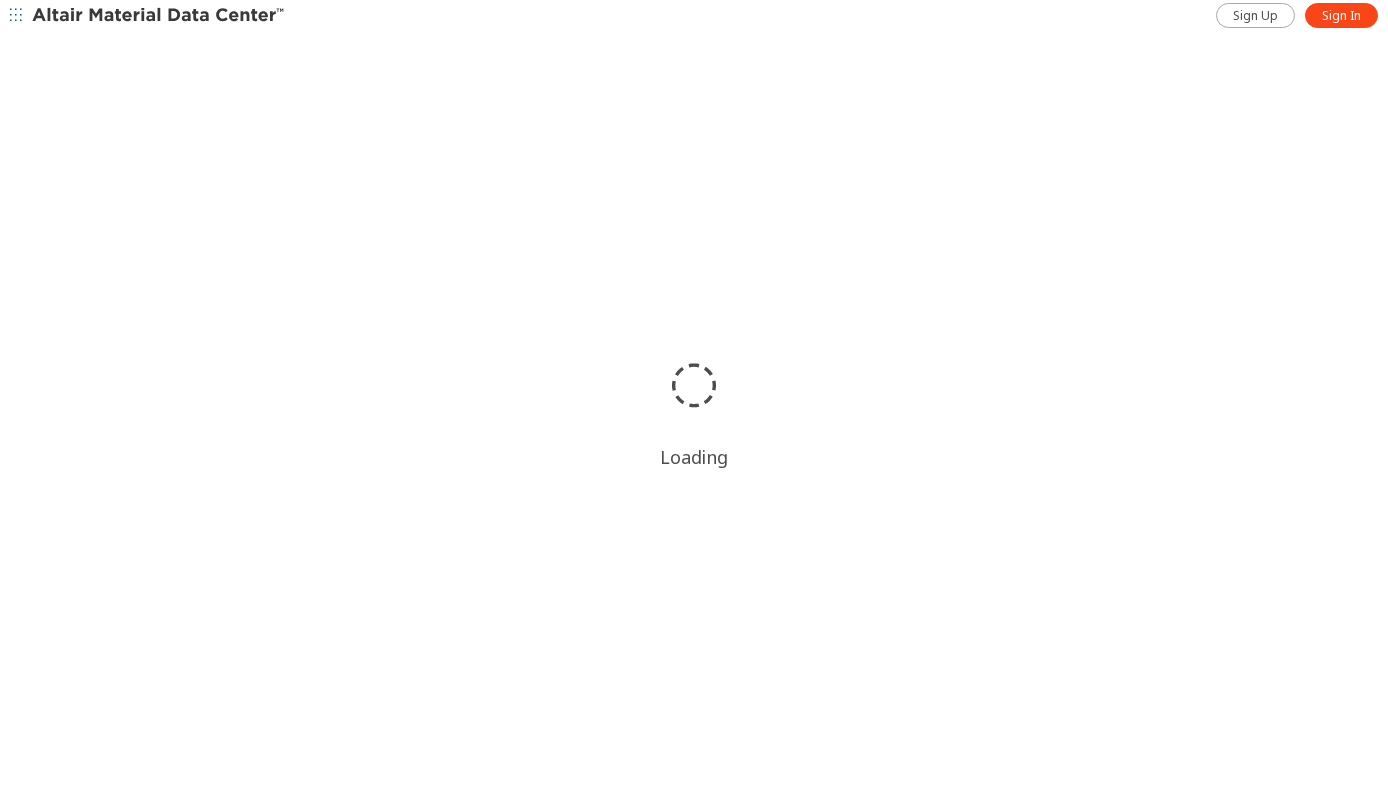 scroll, scrollTop: 0, scrollLeft: 0, axis: both 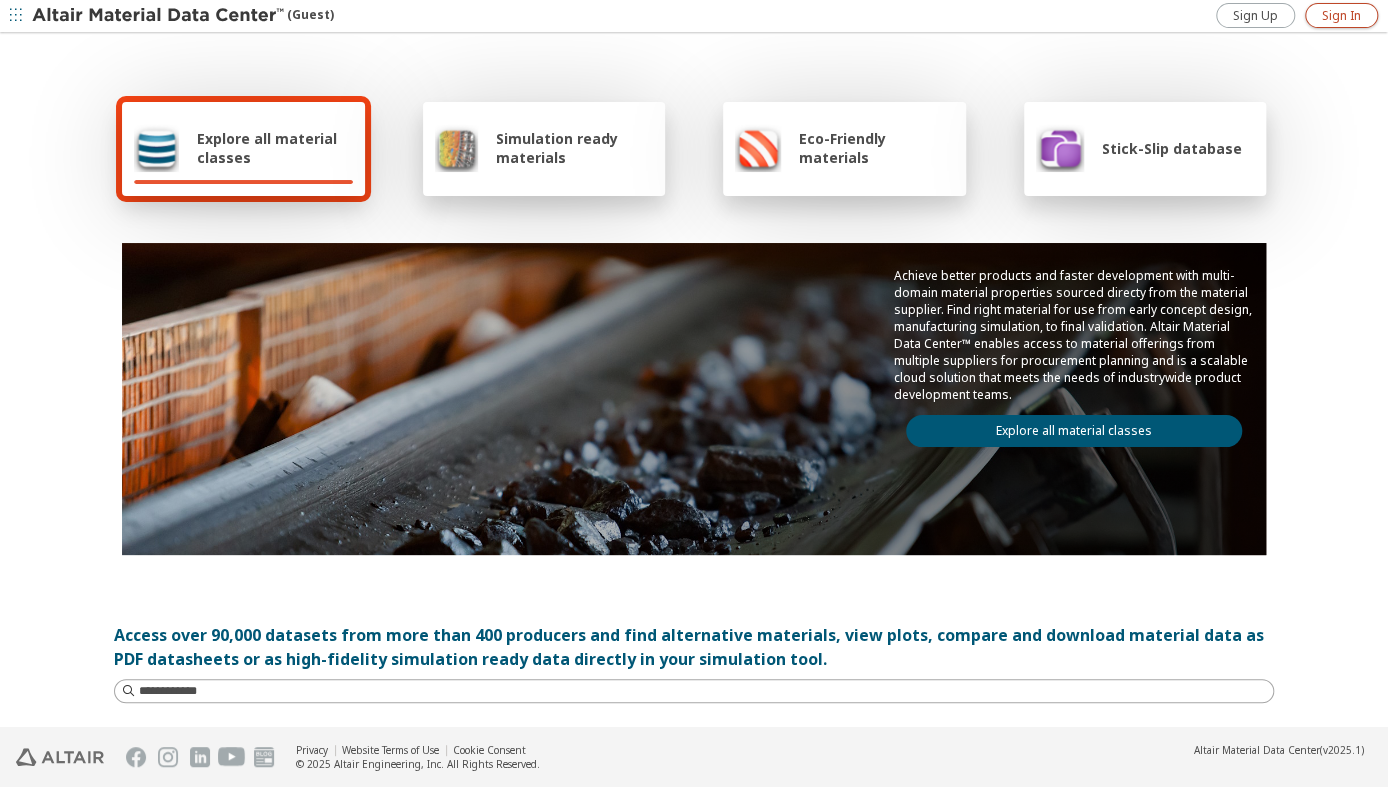 click on "Sign In" at bounding box center (1341, 16) 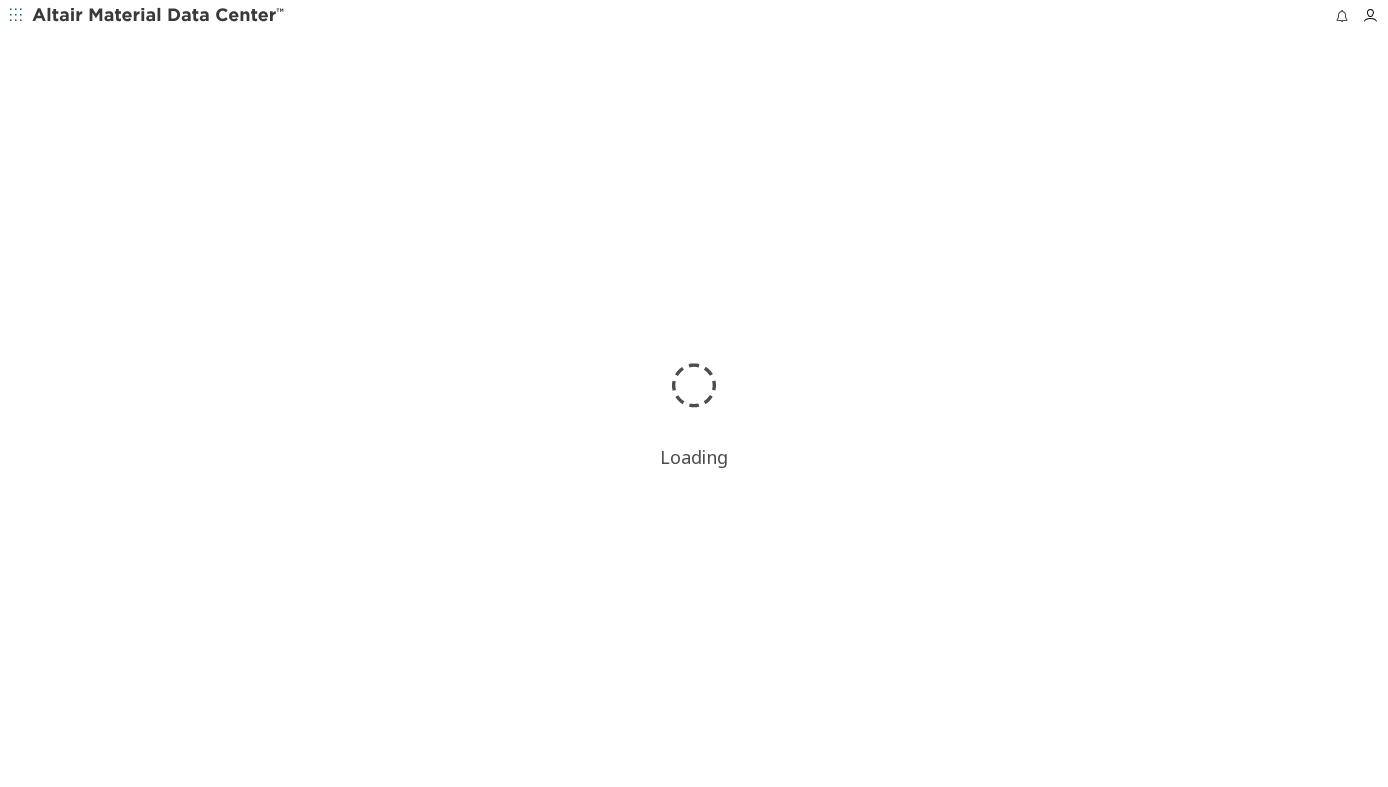 scroll, scrollTop: 0, scrollLeft: 0, axis: both 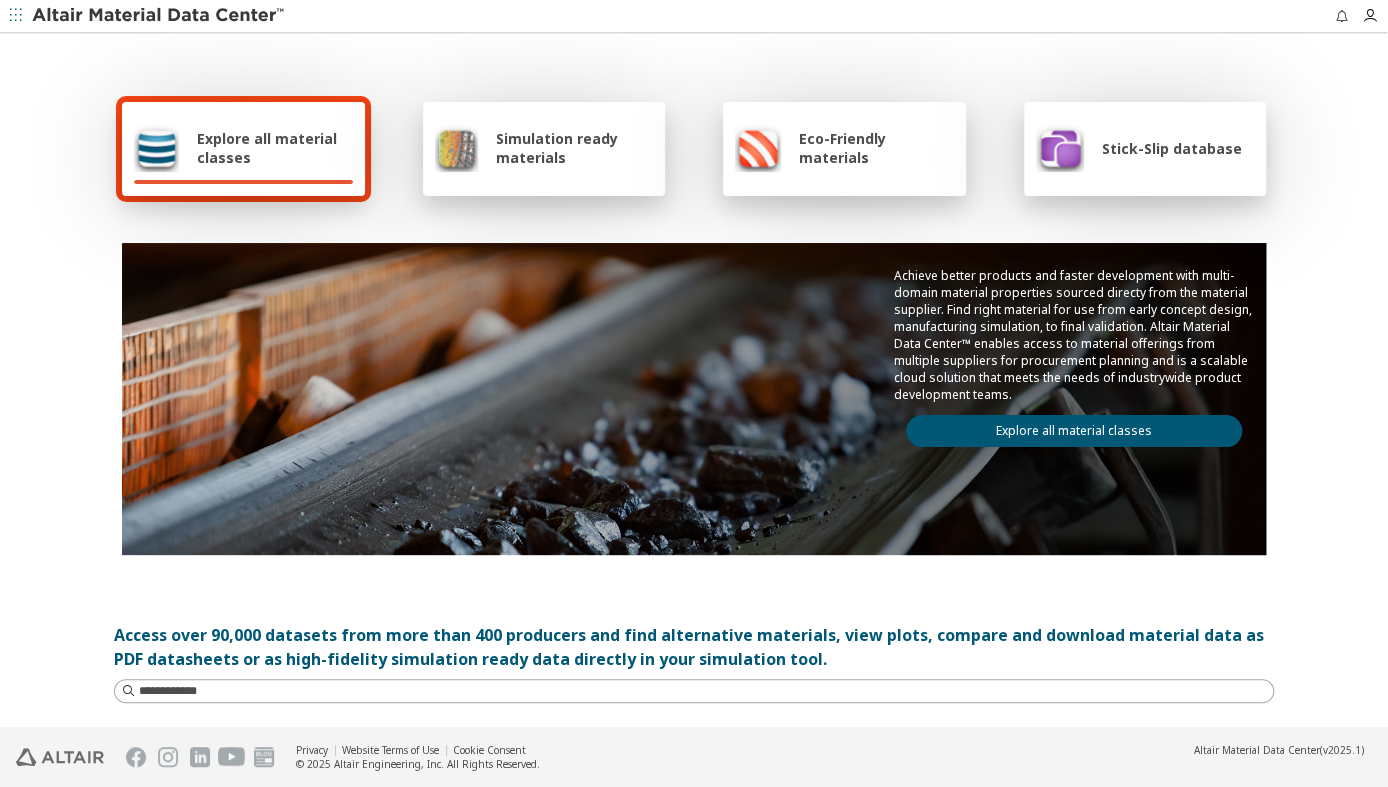 click on "Explore all material classes" at bounding box center [1074, 431] 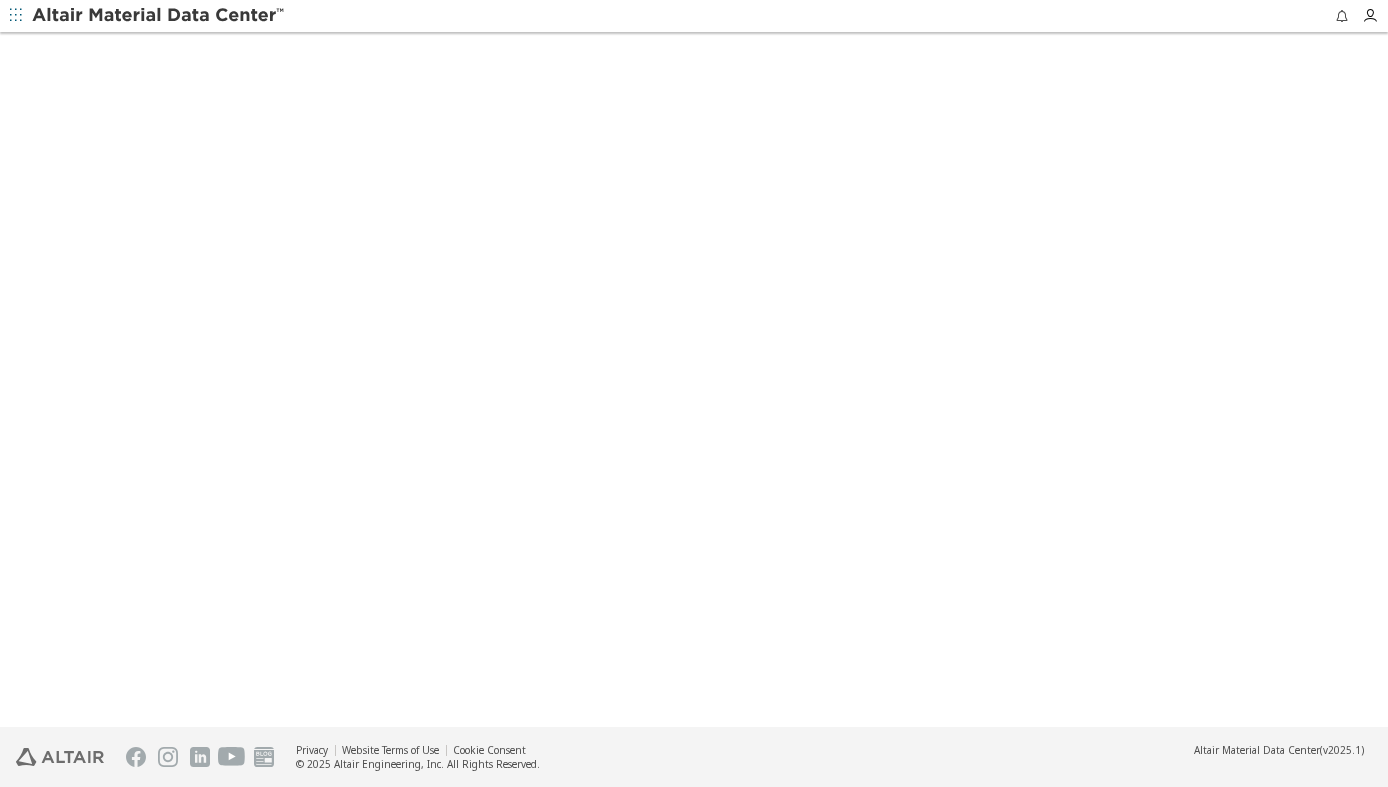 scroll, scrollTop: 0, scrollLeft: 0, axis: both 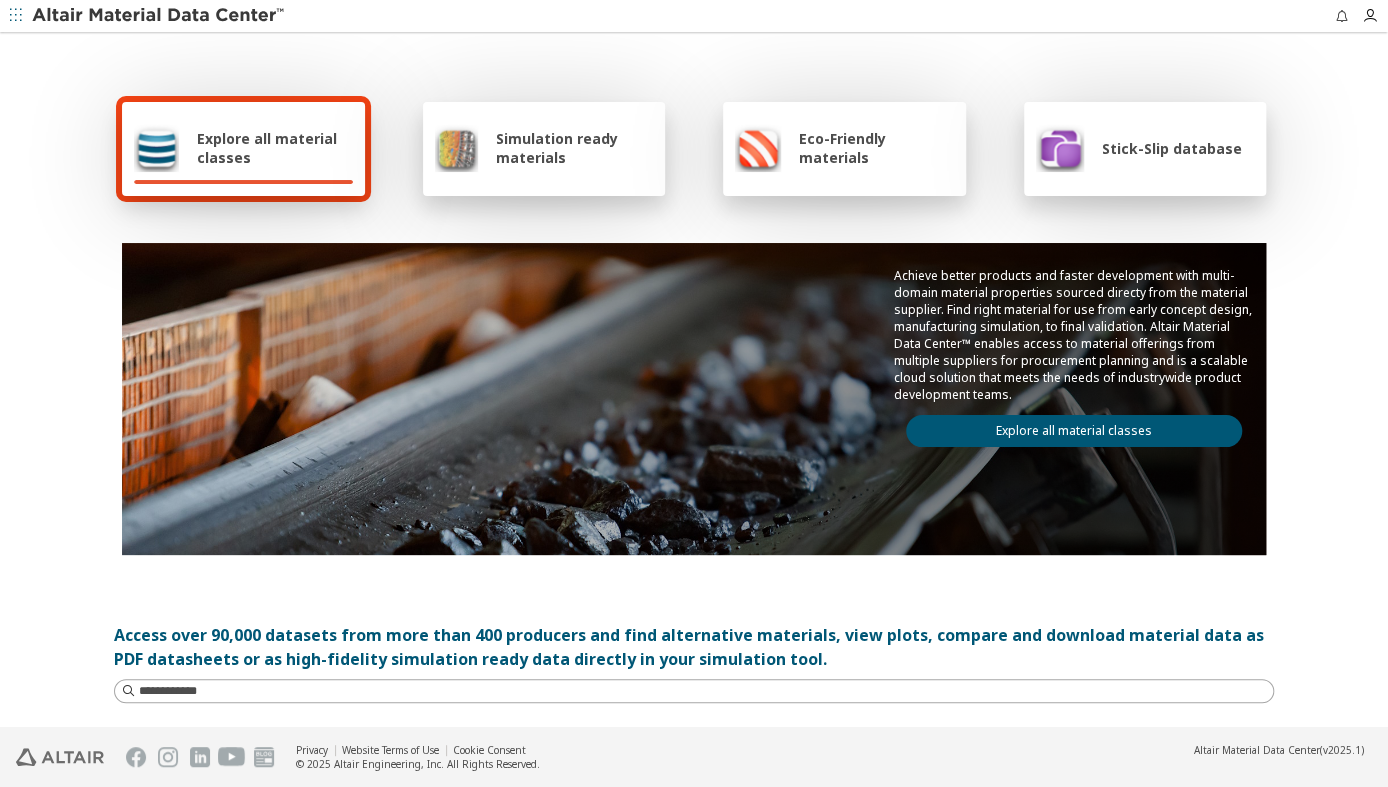 click on "Explore all material classes" at bounding box center (1074, 431) 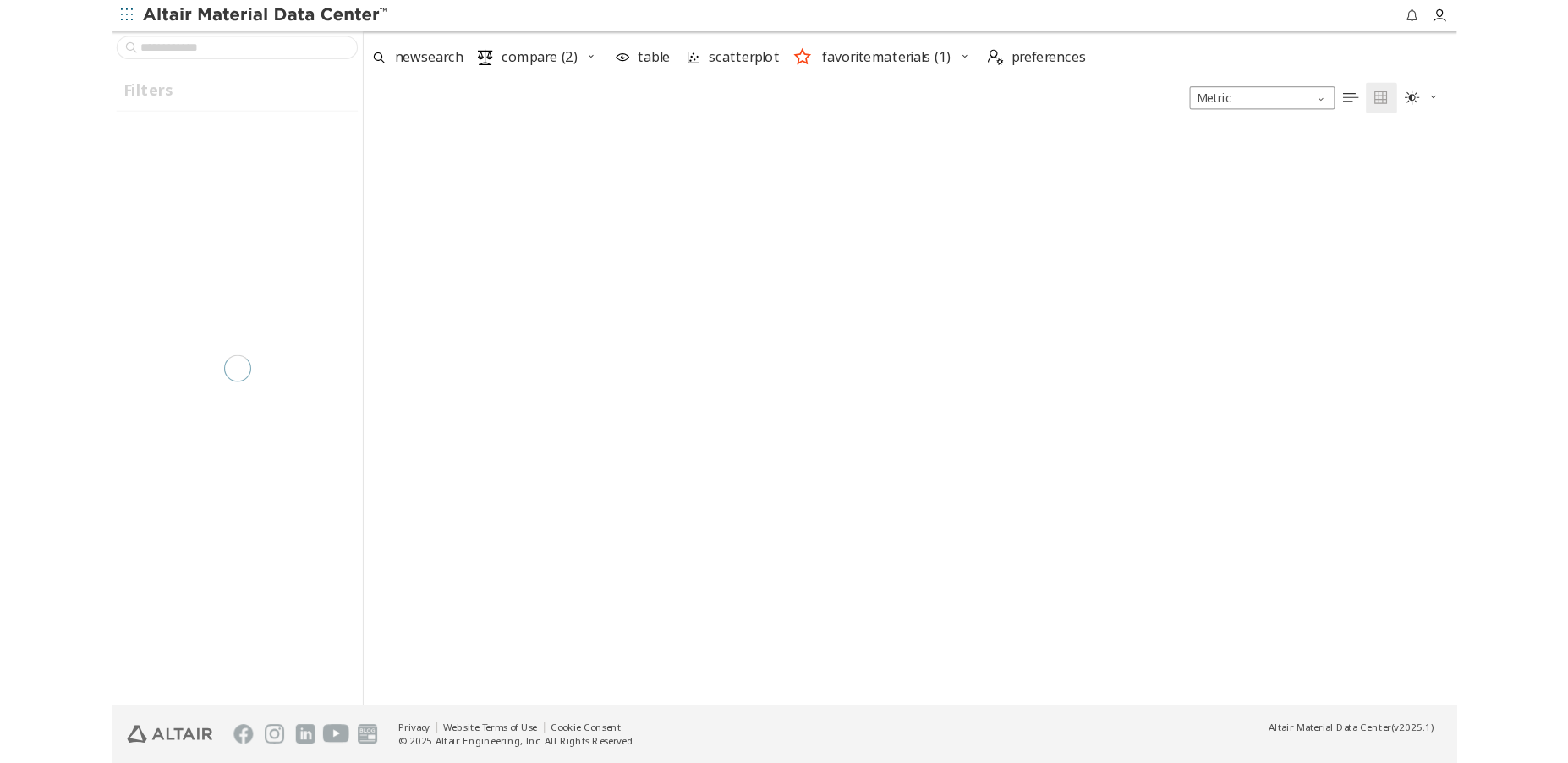 scroll, scrollTop: 0, scrollLeft: 0, axis: both 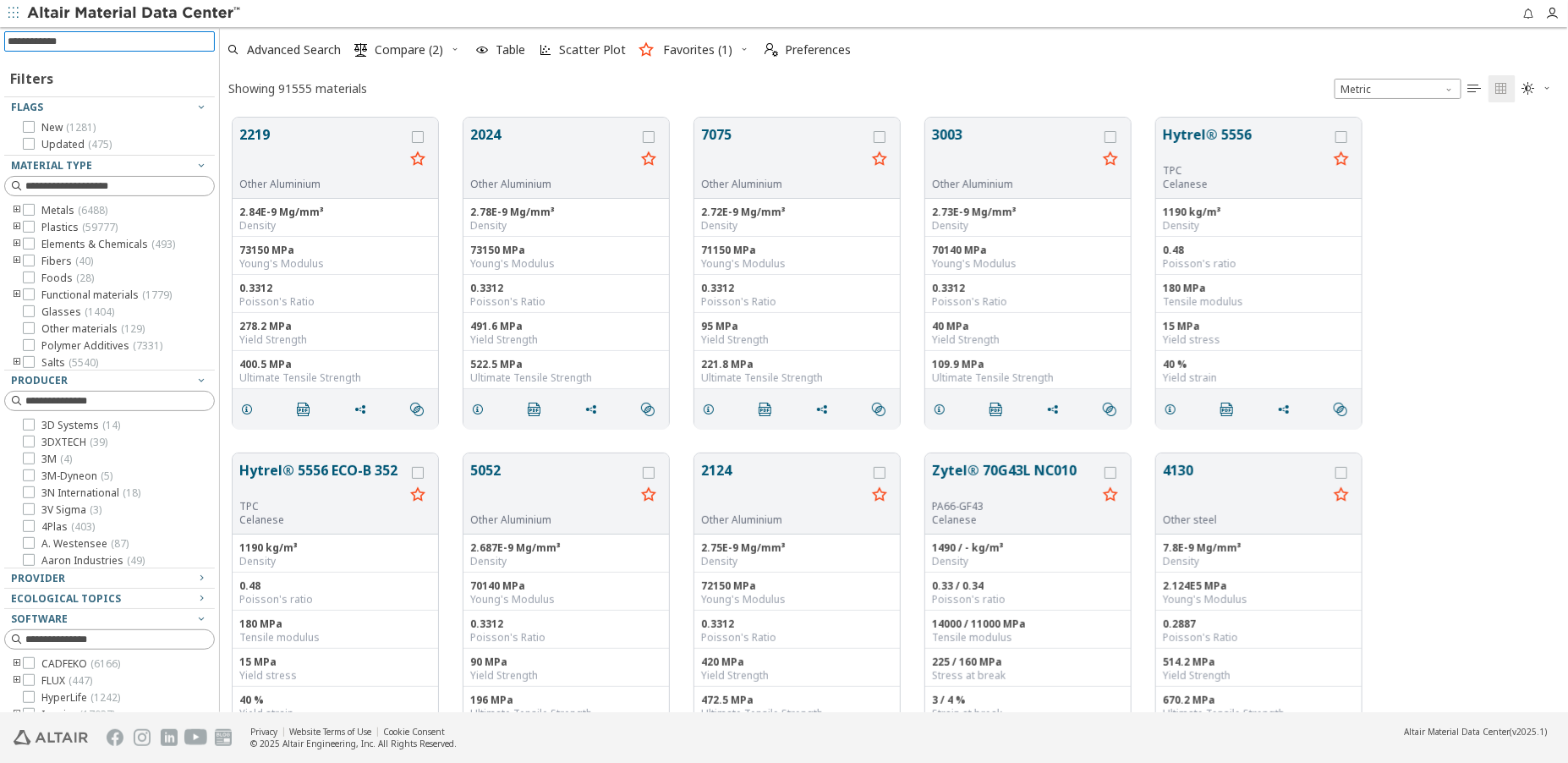 click at bounding box center [111, 41] 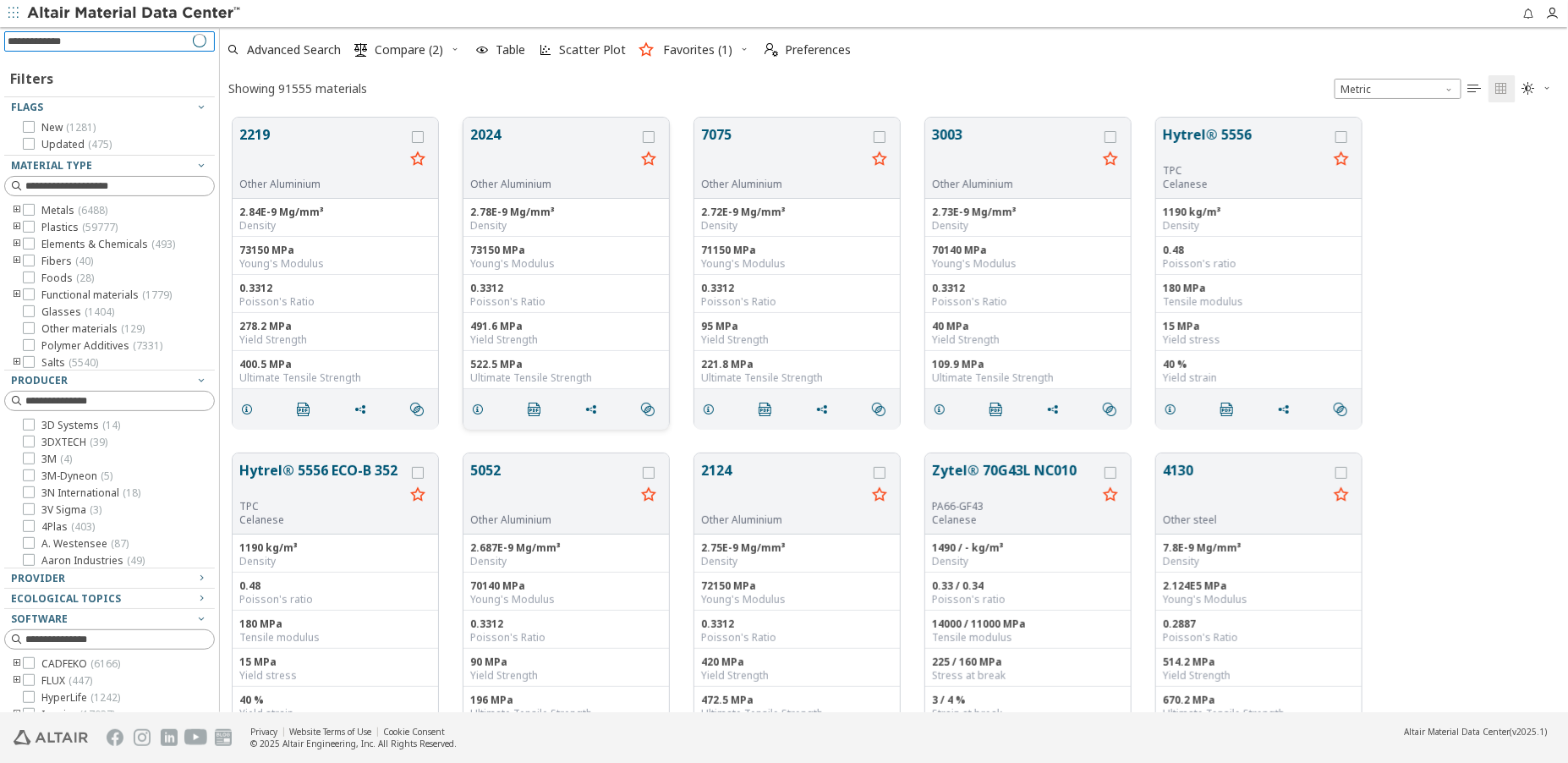 type on "**********" 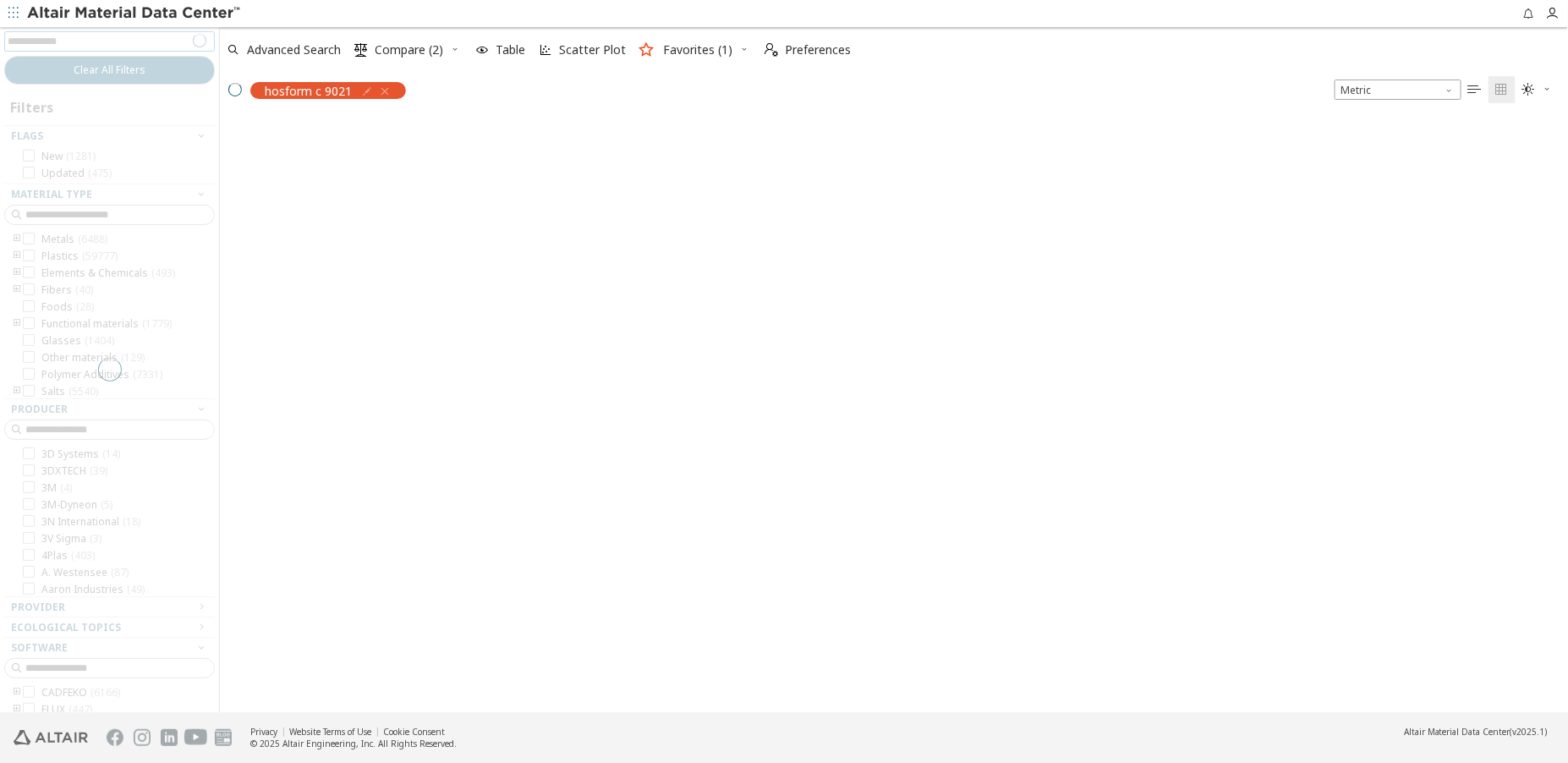scroll, scrollTop: 593, scrollLeft: 1336, axis: both 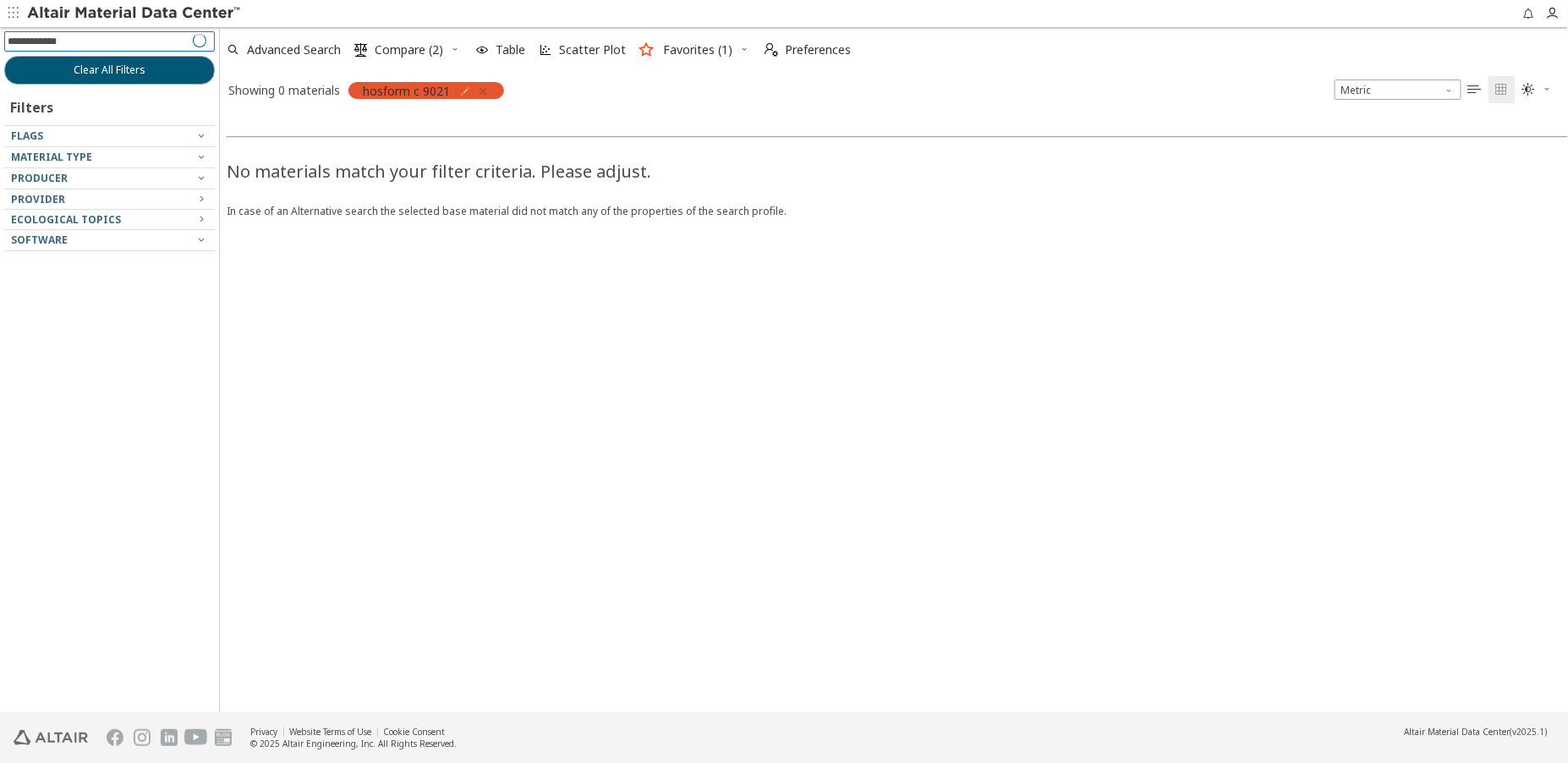 click at bounding box center (483, 91) 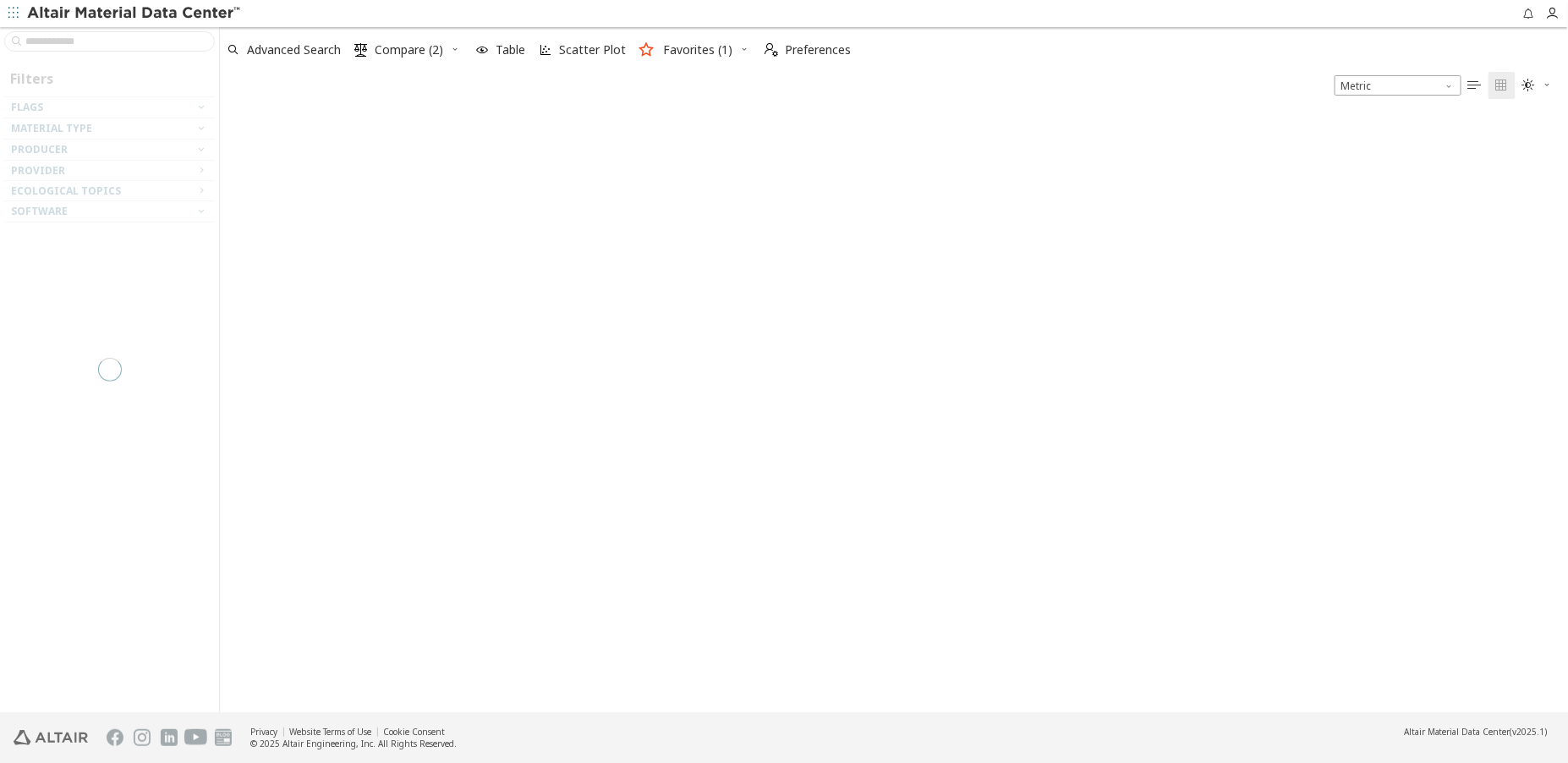 click at bounding box center [109, 370] 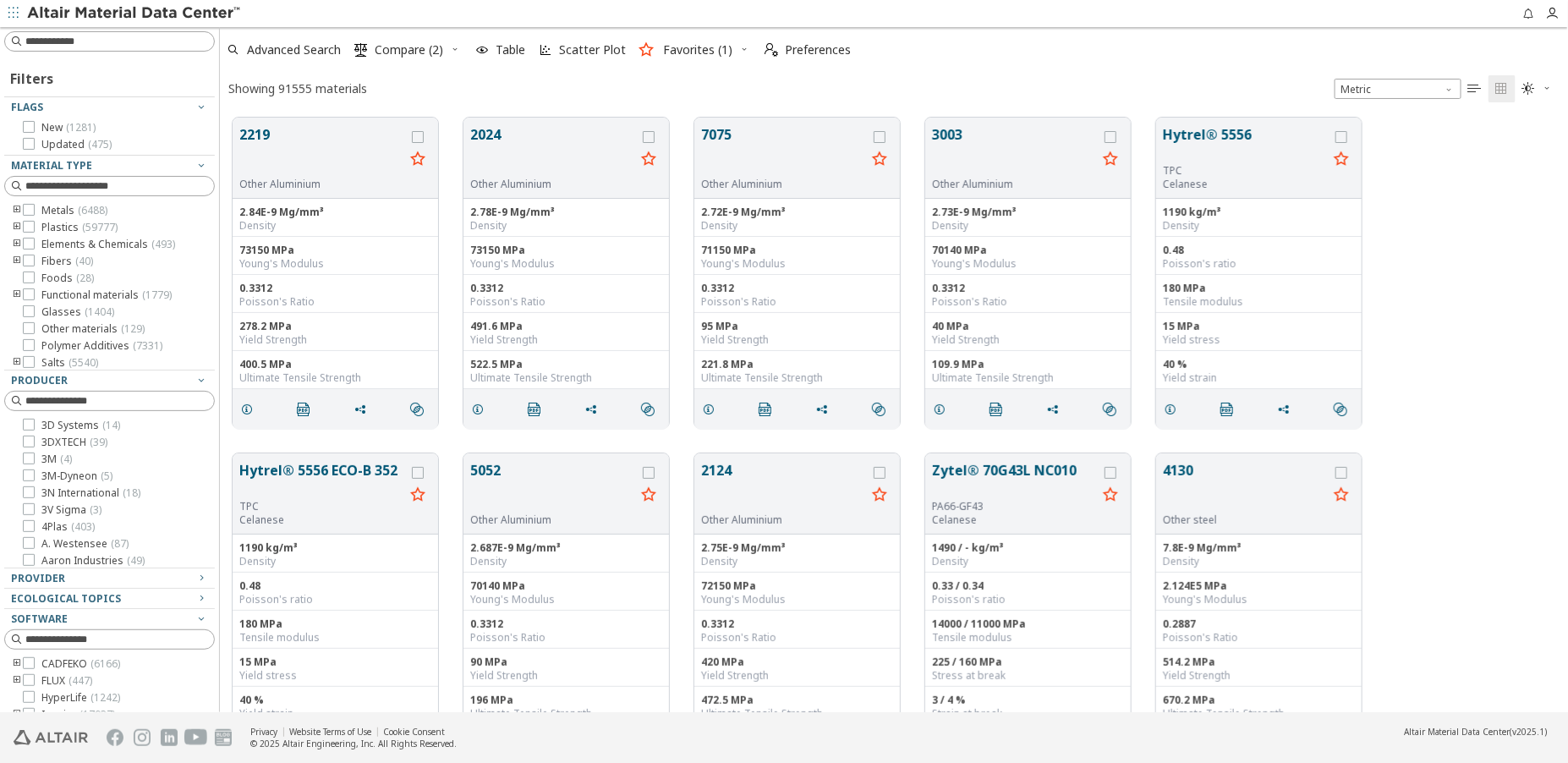 scroll, scrollTop: 13, scrollLeft: 13, axis: both 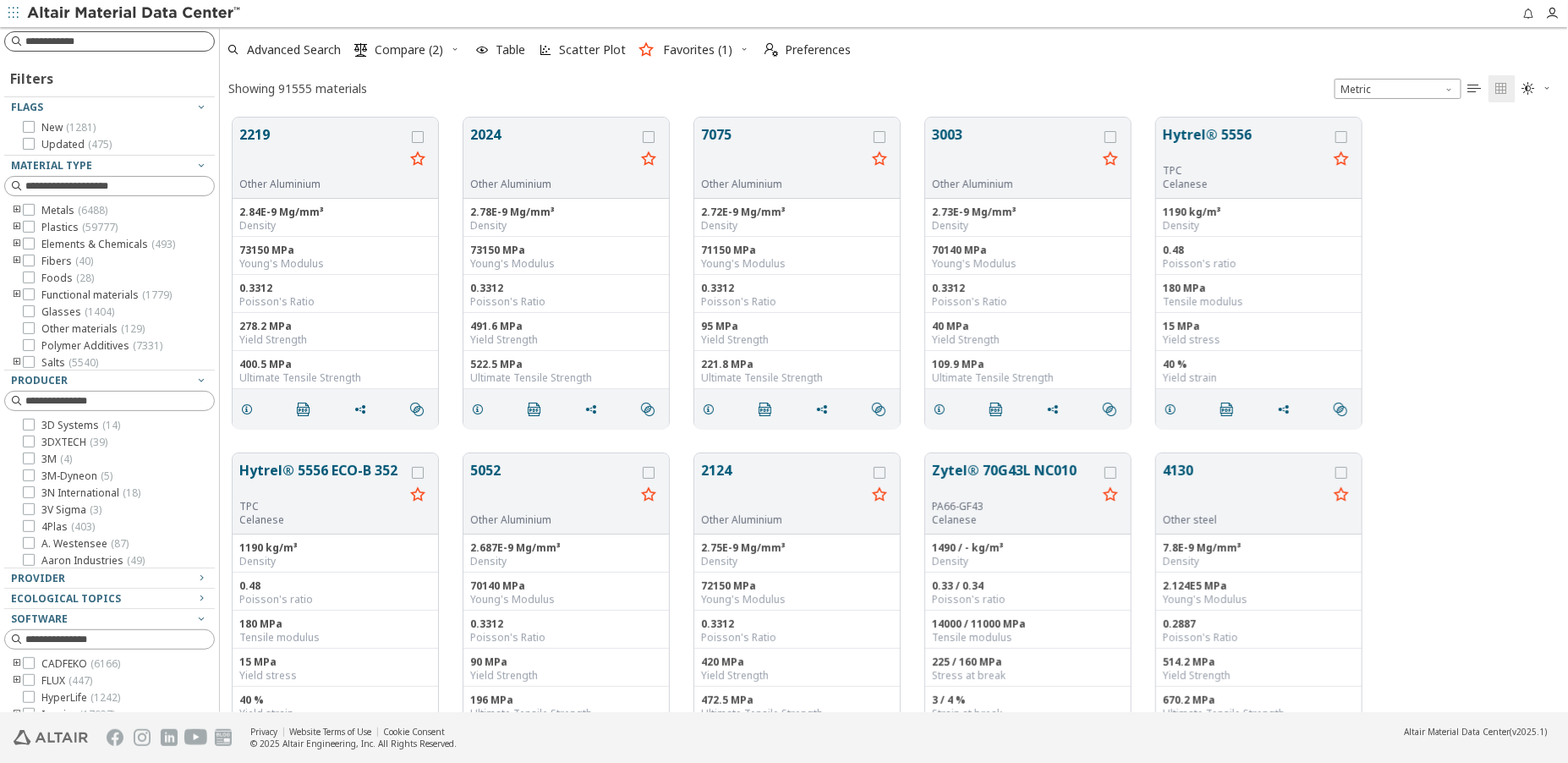 click on "Filters Flags New ( 1281 ) Updated ( 475 ) Material Type Metals ( 6488 ) Plastics ( 59777 ) Elements & Chemicals ( 493 ) Fibers ( 40 ) Foods ( 28 ) Functional materials ( 1779 ) Glasses ( 1404 ) Other materials ( 129 ) Polymer Additives ( 7331 ) Salts ( 5540 ) Timber ( 8546 ) Producer 3D Systems ( 14 ) 3DXTECH ( 39 ) 3M ( 4 ) 3M-Dyneon ( 5 ) 3N International ( 18 ) 3V Sigma ( 3 ) 4Plas ( 403 ) A. [LASTNAME] ( 87 ) Aaron Industries ( 49 ) Abril Industrial Waxes ( 7 ) ACS Technical Products ( 2 ) ACTEGA ( 34 ) AddComp ( 1 ) Addenda ( 3 ) Addiplast ( 9 ) Adeka Polymer Additives Europe ( 106 ) Aditya Birla Chemicals ( 29 ) Advanced Compounding ( 26 ) Advanced Petrochem ( 11 ) AdvanSix ( 37 ) AdvanSource ( 24 ) Aekyung Petrochemical ( 14 ) AGC ( 10 ) Akdeniz Kimya ( 23 ) AKPC ( 38 ) Akpol ( 24 ) AKRA ( 4 ) Akro-Plastic ( 745 ) Akrochem ( 52 ) AkzoNobel ( 29 ) Albemarle ( 17 ) Albrecht Dinkelaker ( 6 ) ALGIX ( 5 ) Aliancys ( 65 ) ALM ( 23 ) almaak ( 161 ) Almatis ( 2 ) Alphagary ( 274 ) Alteo ( 14 ) Altuglas ( 62 )" at bounding box center (109, 370) 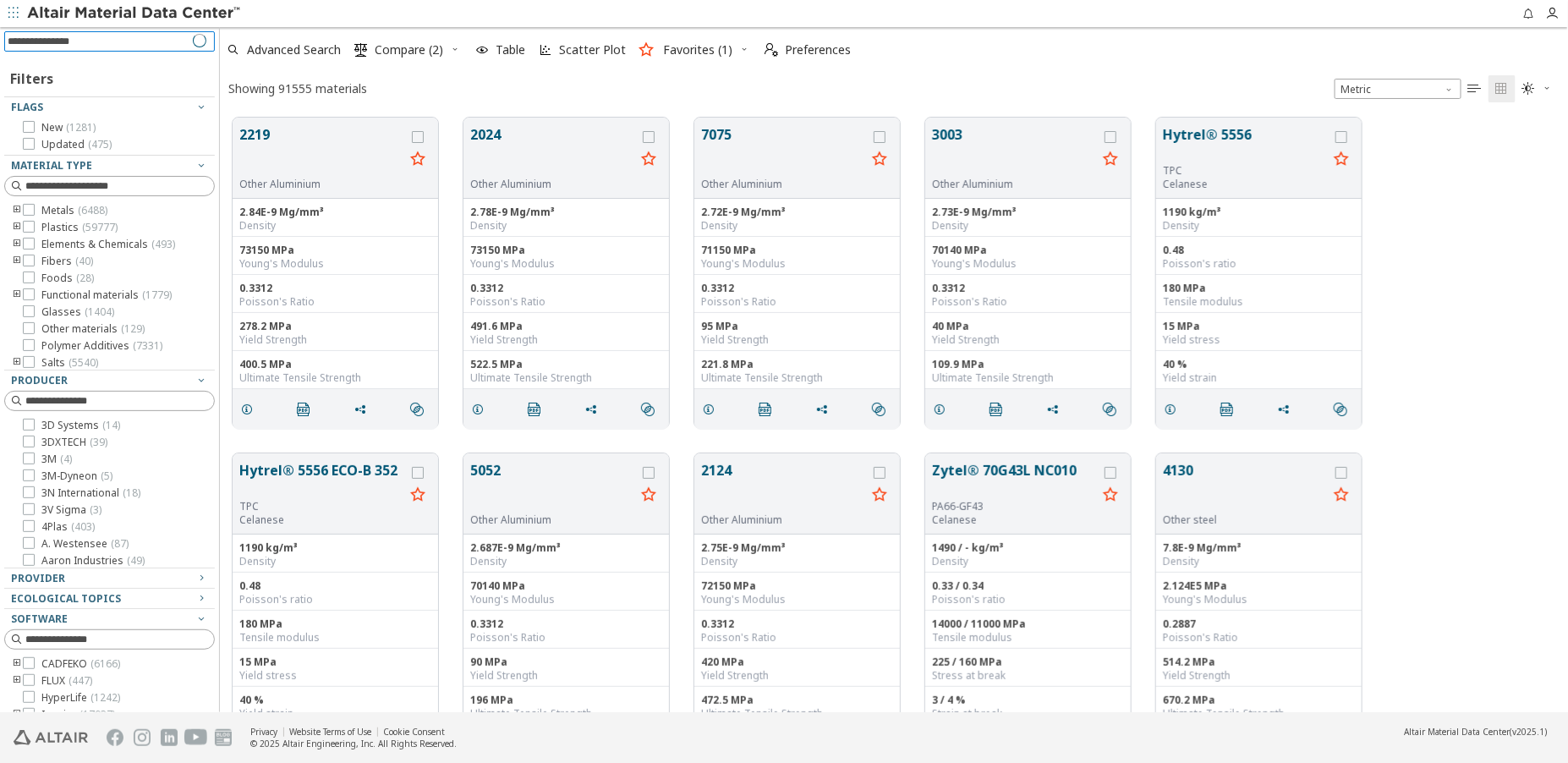 type on "**********" 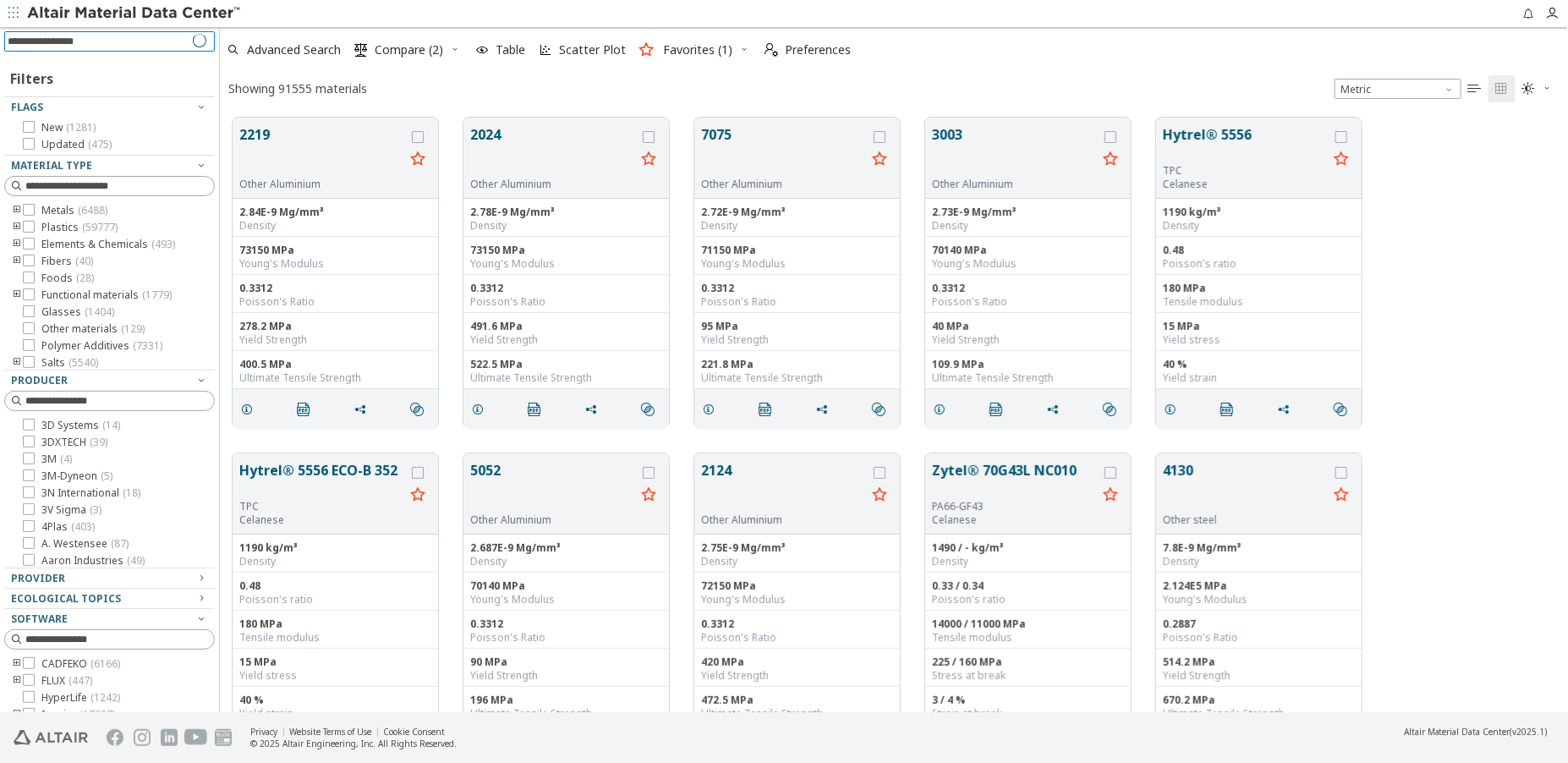 type 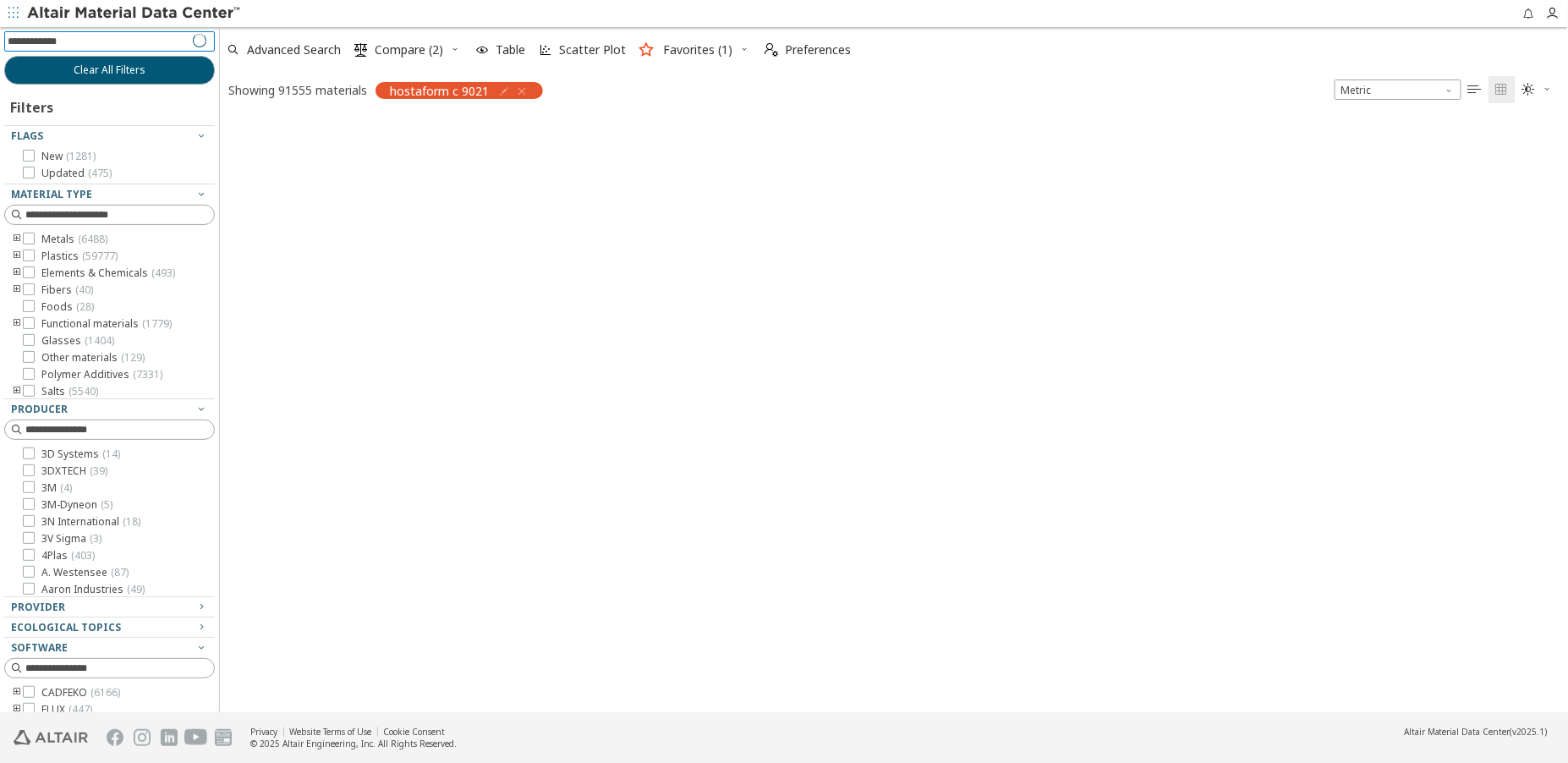 scroll, scrollTop: 593, scrollLeft: 1336, axis: both 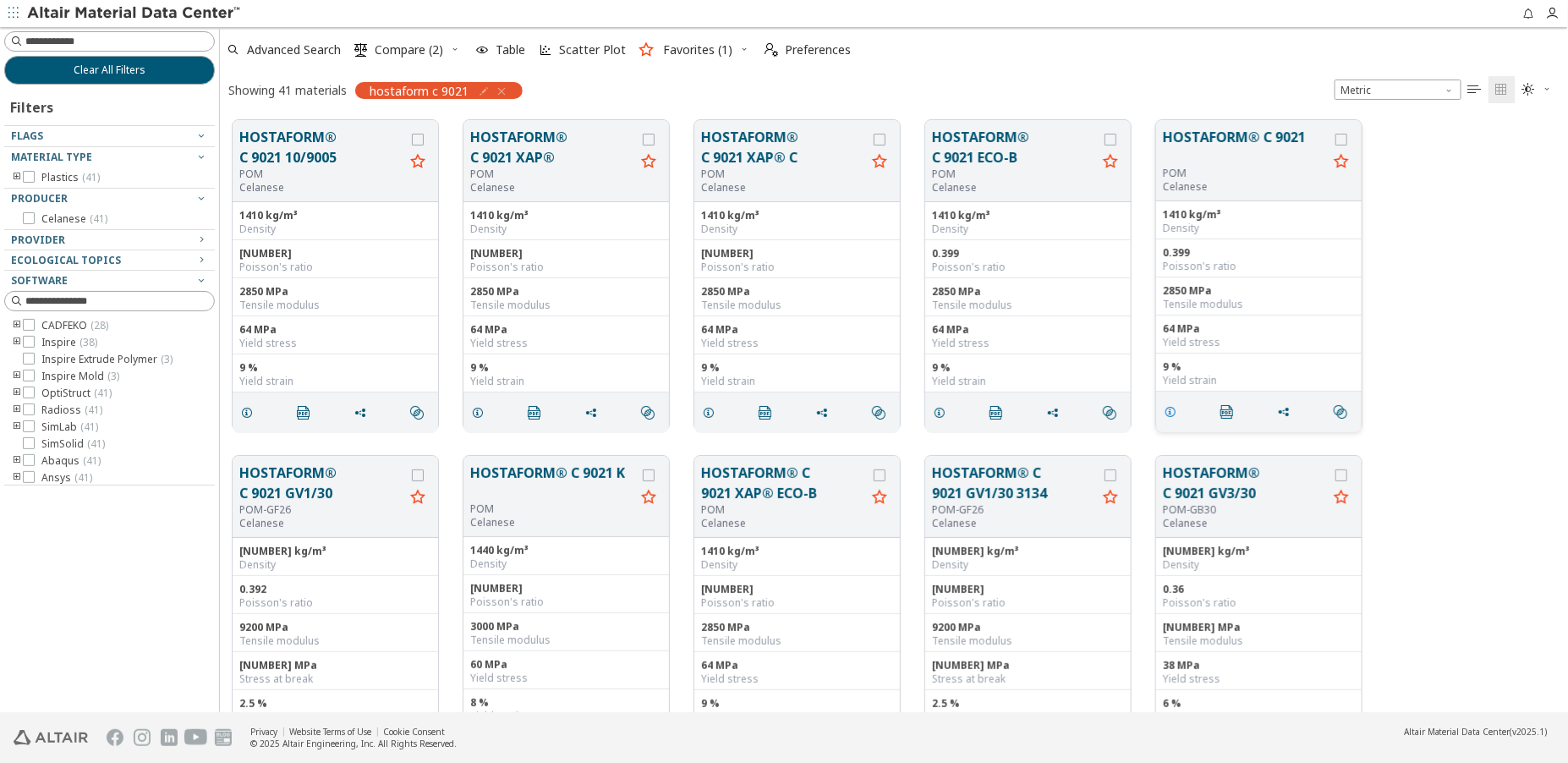 click at bounding box center (1171, 412) 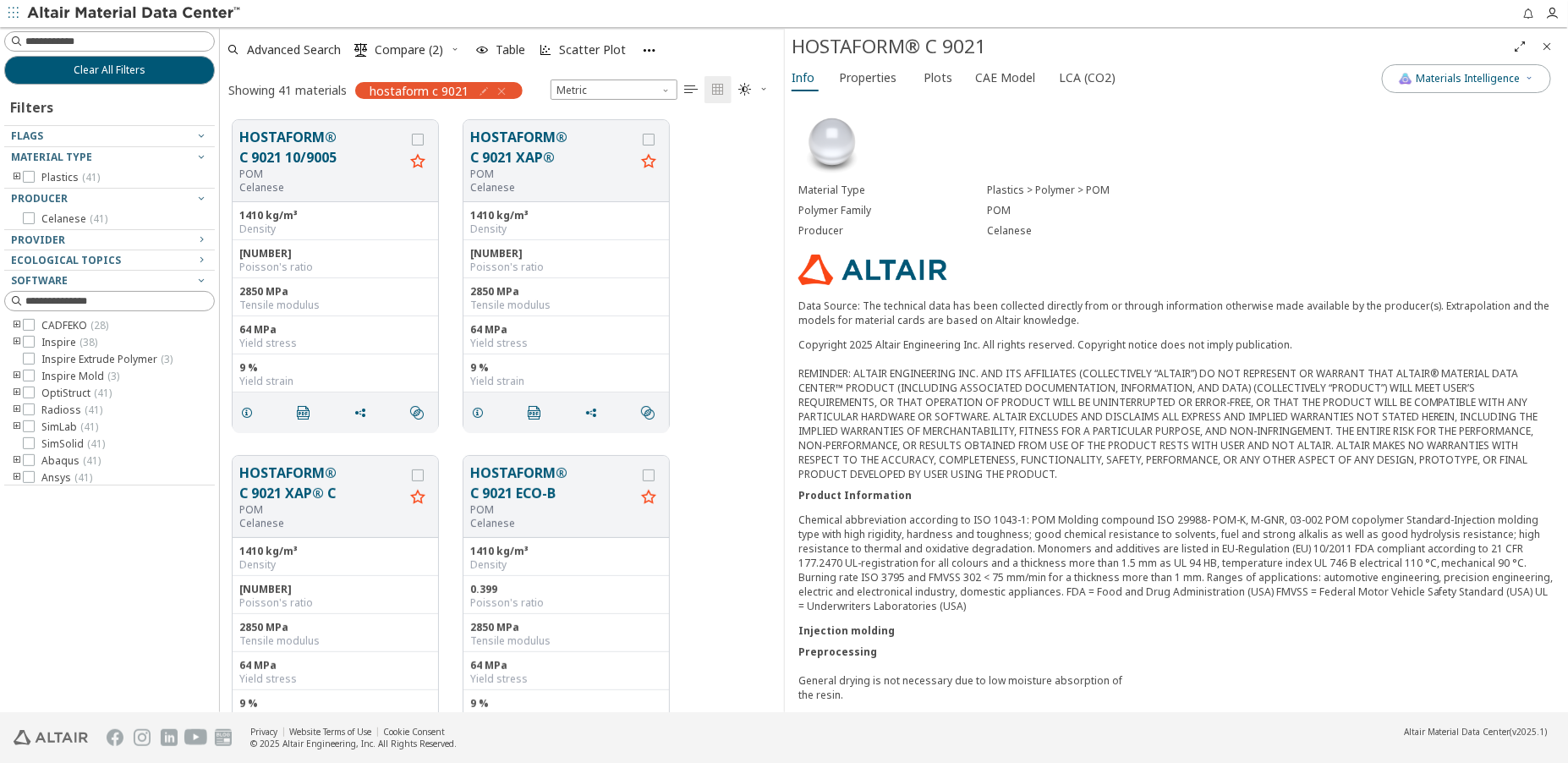 scroll, scrollTop: 408, scrollLeft: 0, axis: vertical 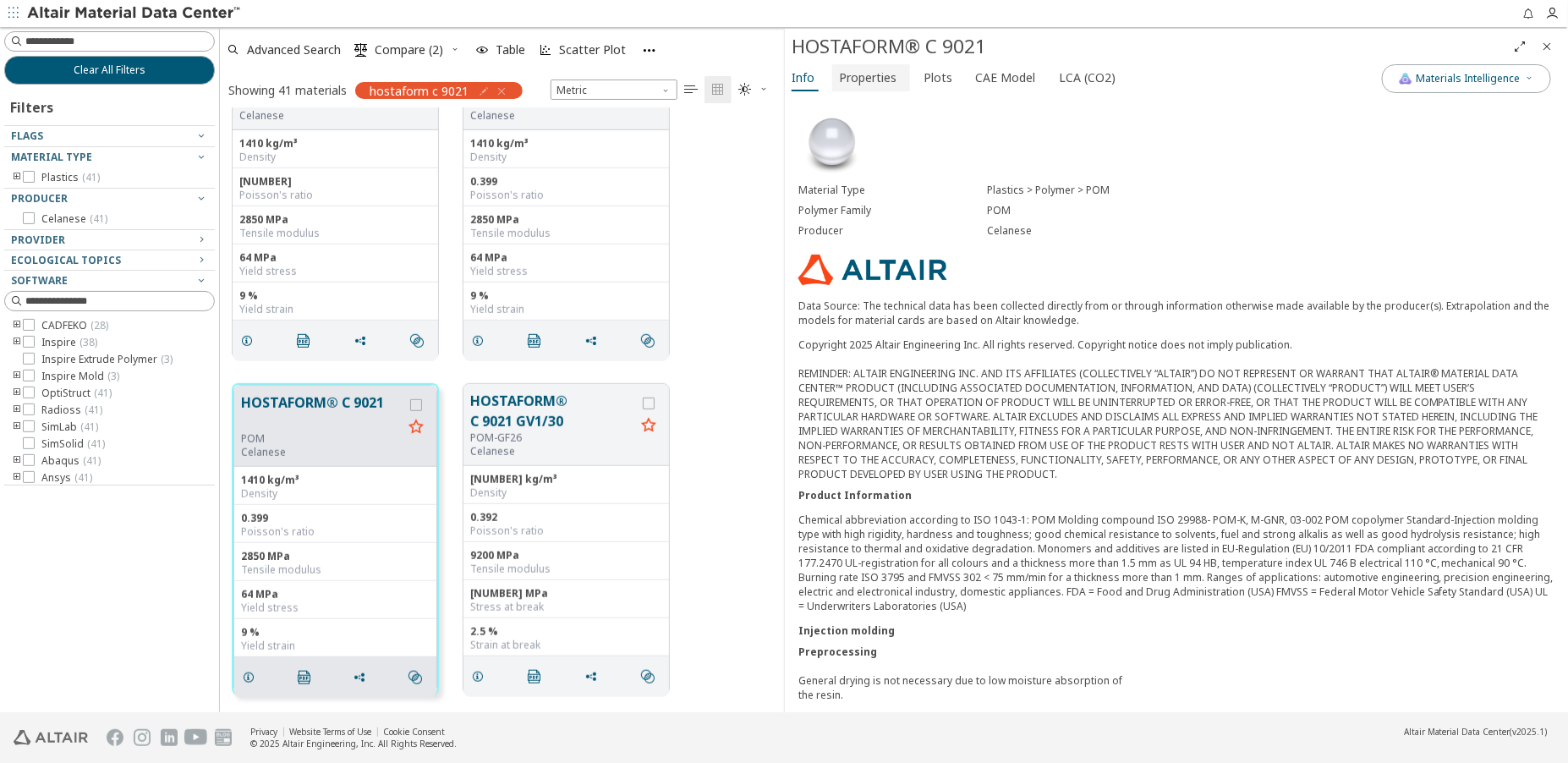 click on "Properties" at bounding box center (868, 78) 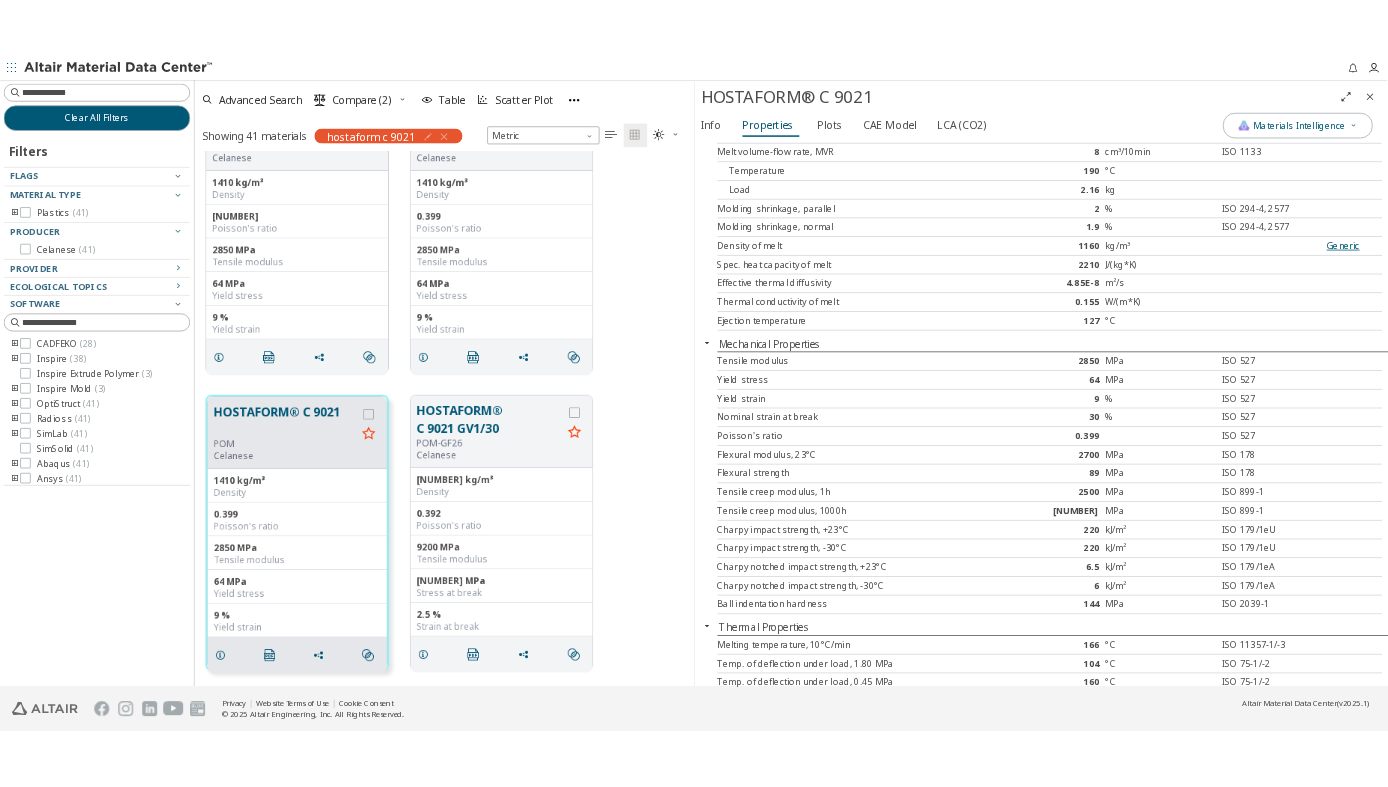 scroll, scrollTop: 0, scrollLeft: 0, axis: both 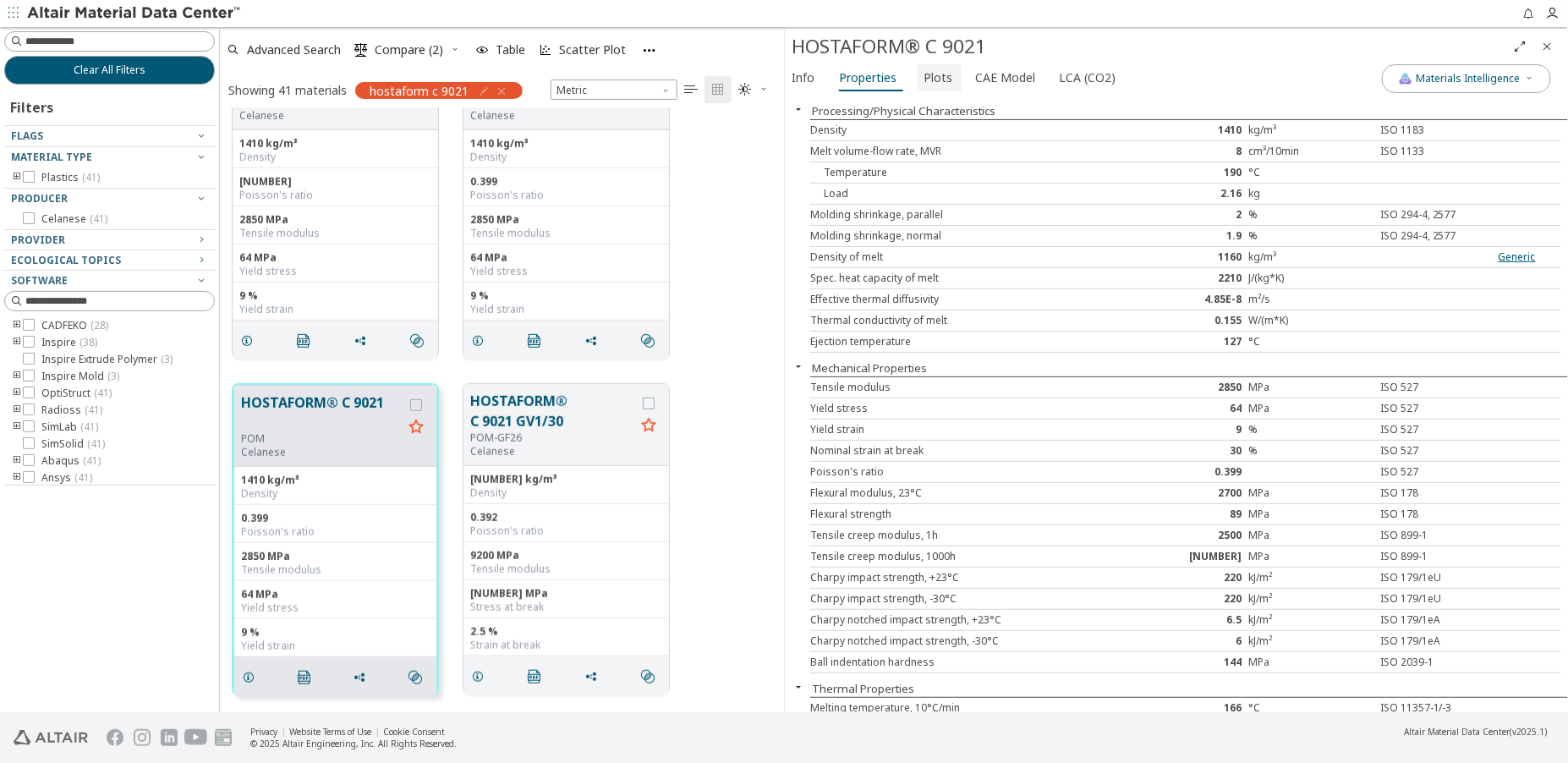click on "Plots" at bounding box center (938, 78) 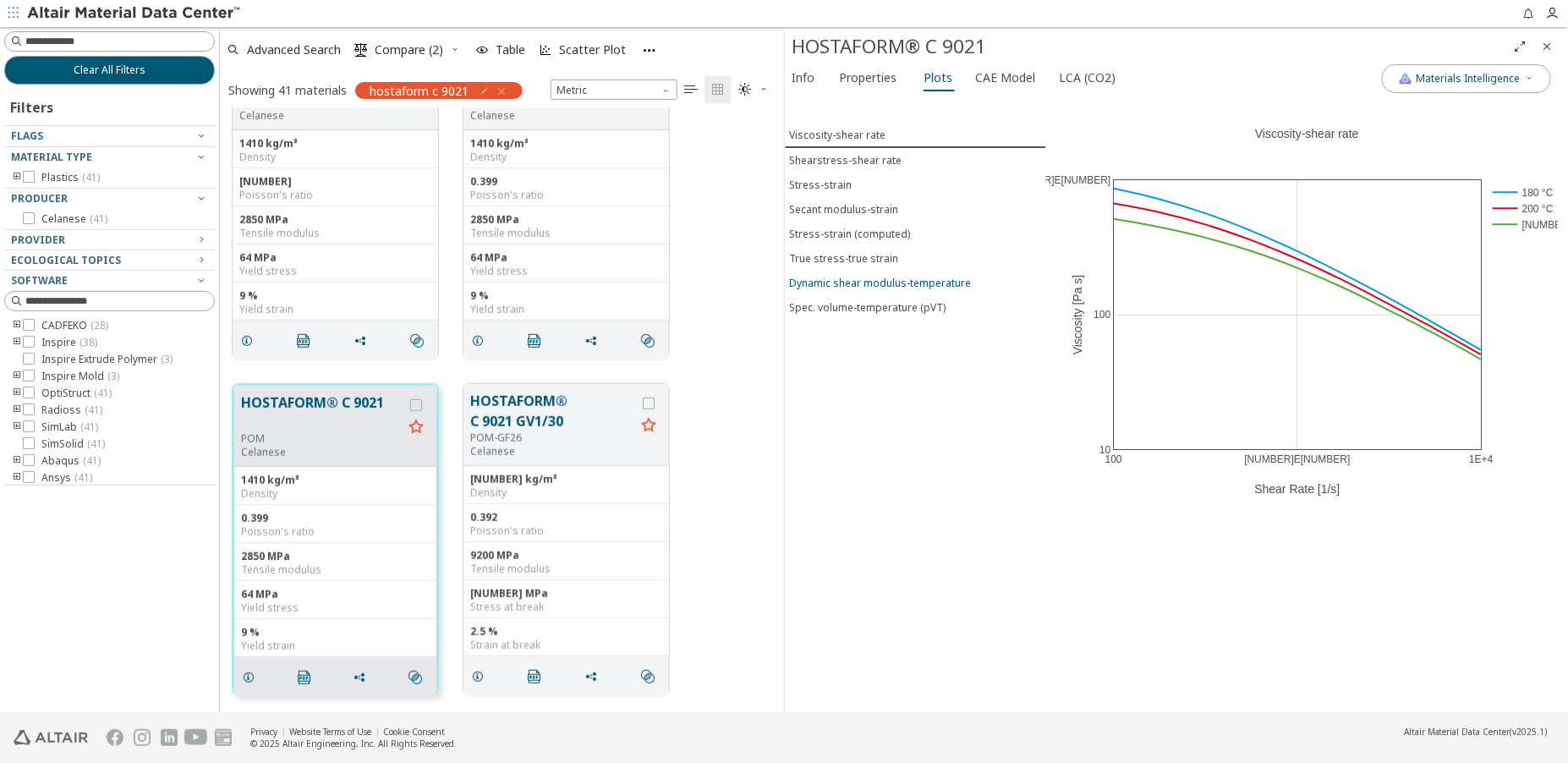 click on "Dynamic shear modulus-temperature" at bounding box center [880, 283] 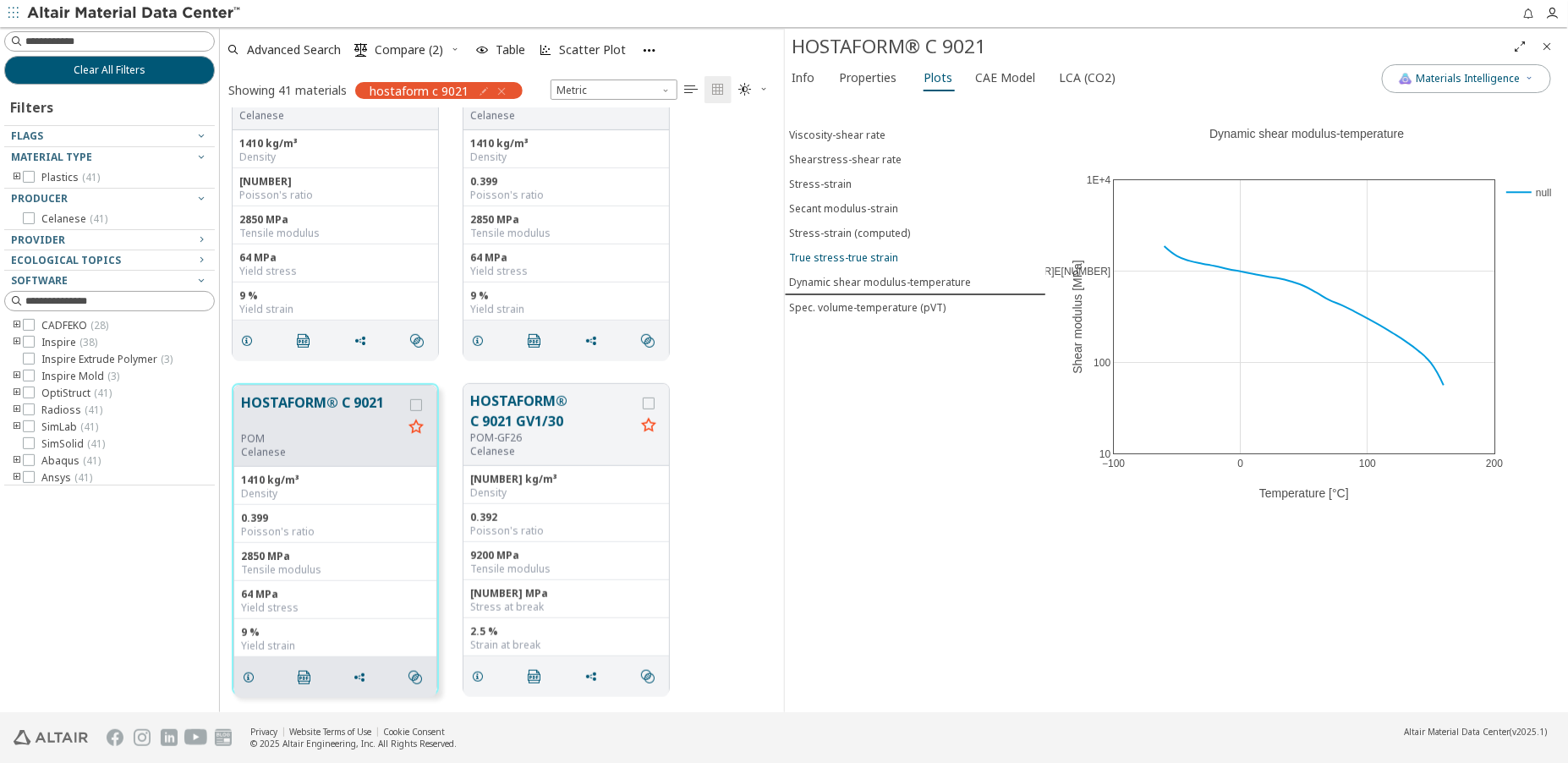 click on "True stress-true strain" at bounding box center (843, 257) 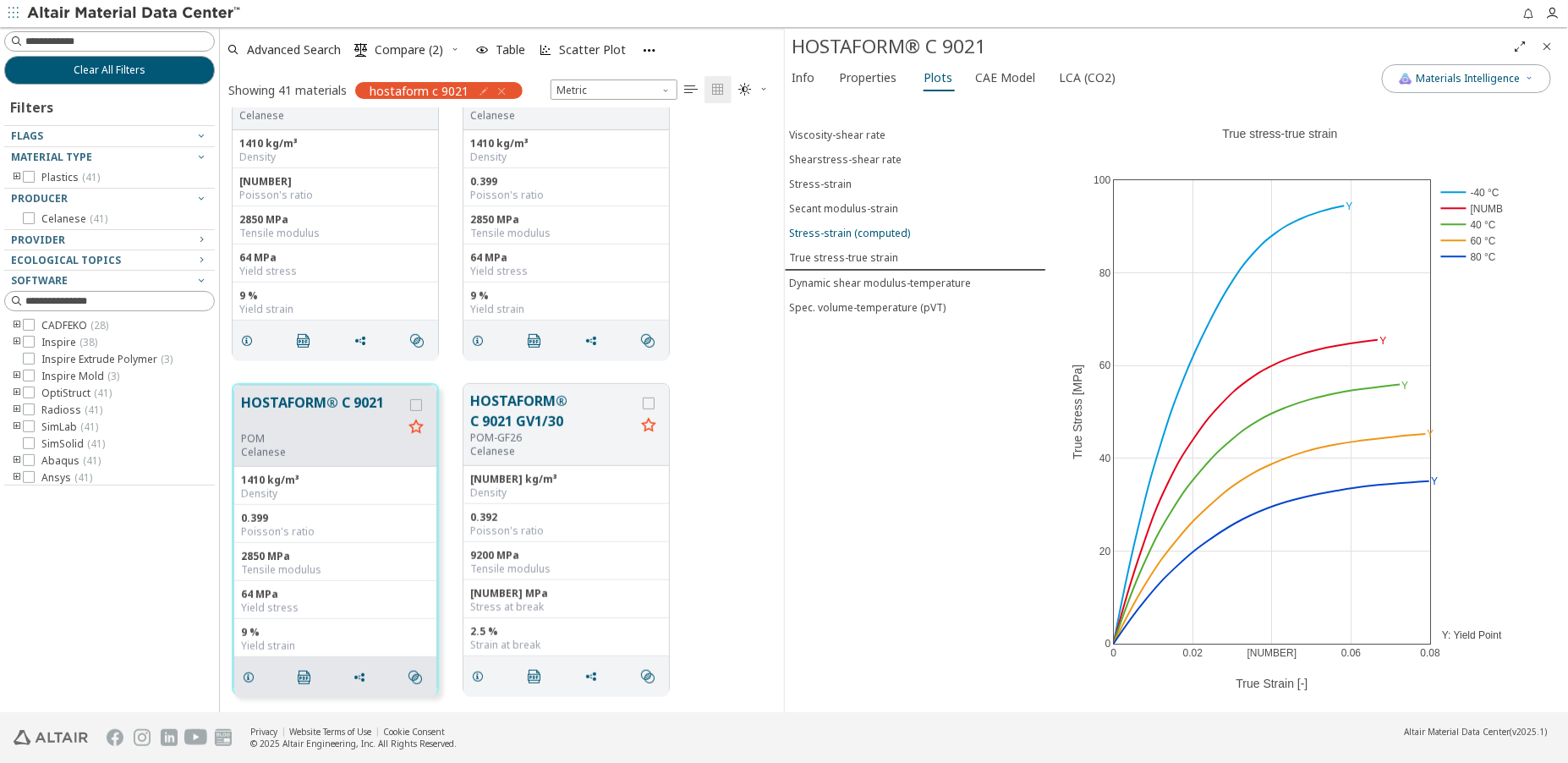 click on "Stress-strain (computed)" at bounding box center (849, 233) 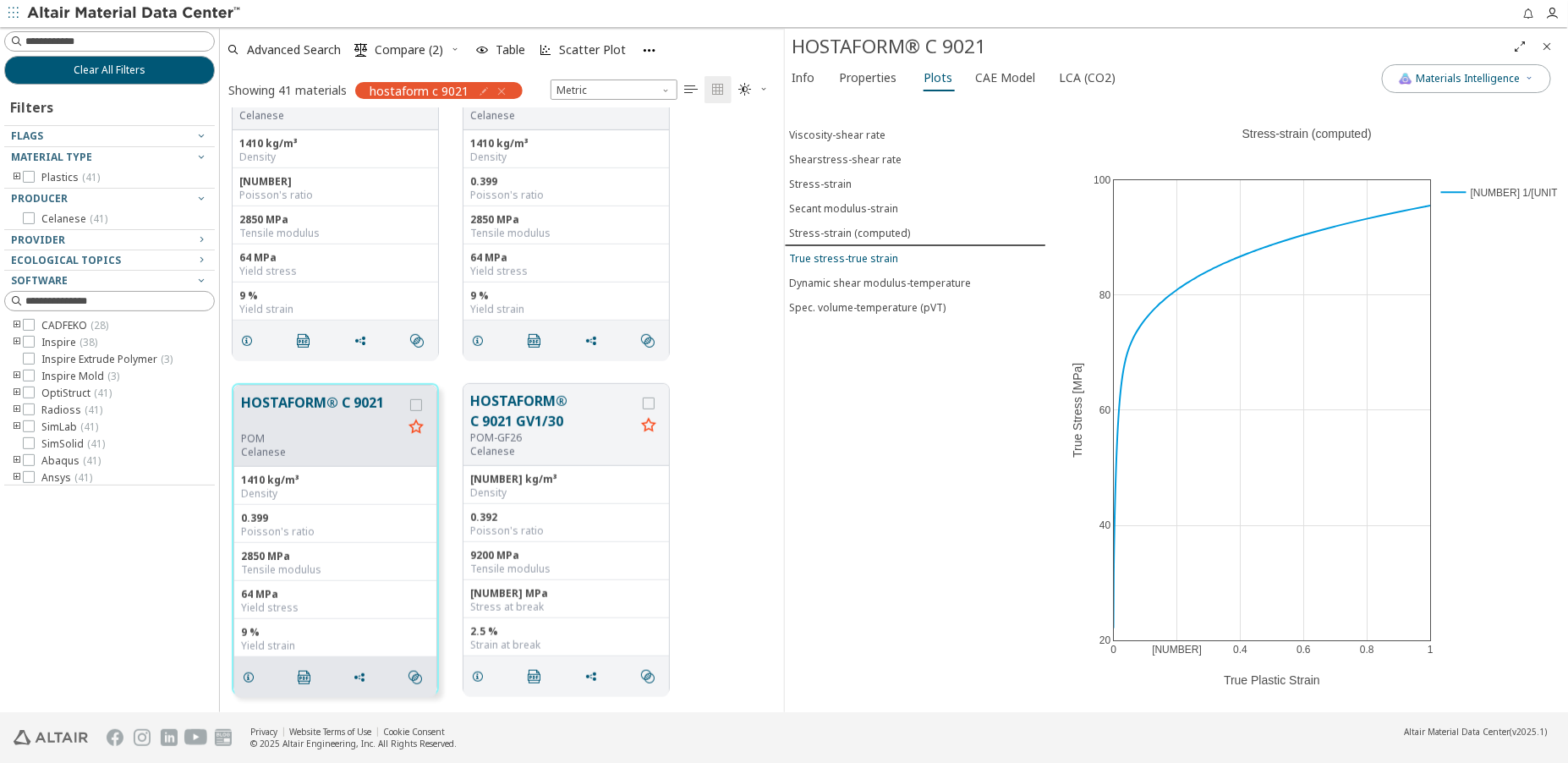 click on "True stress-true strain" at bounding box center (843, 258) 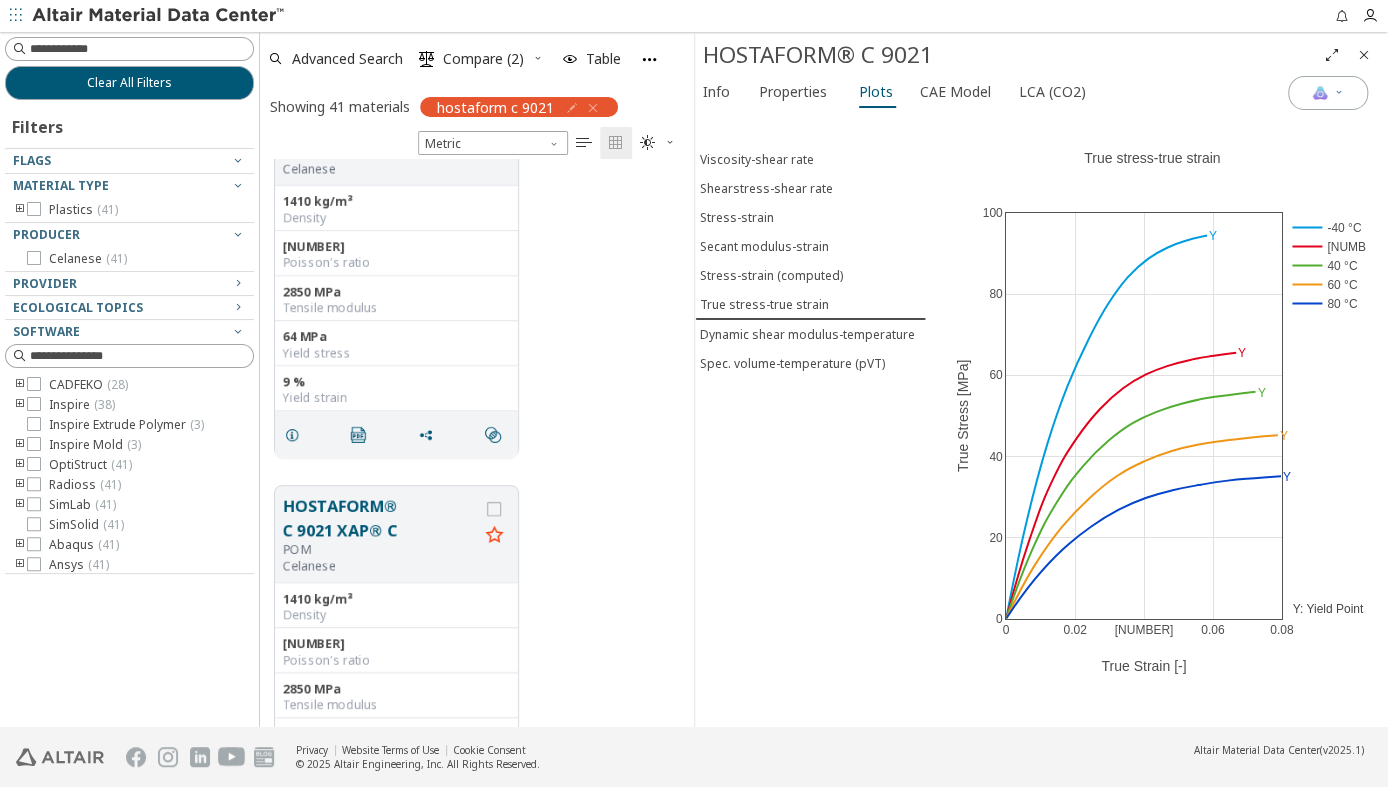 scroll, scrollTop: 554, scrollLeft: 419, axis: both 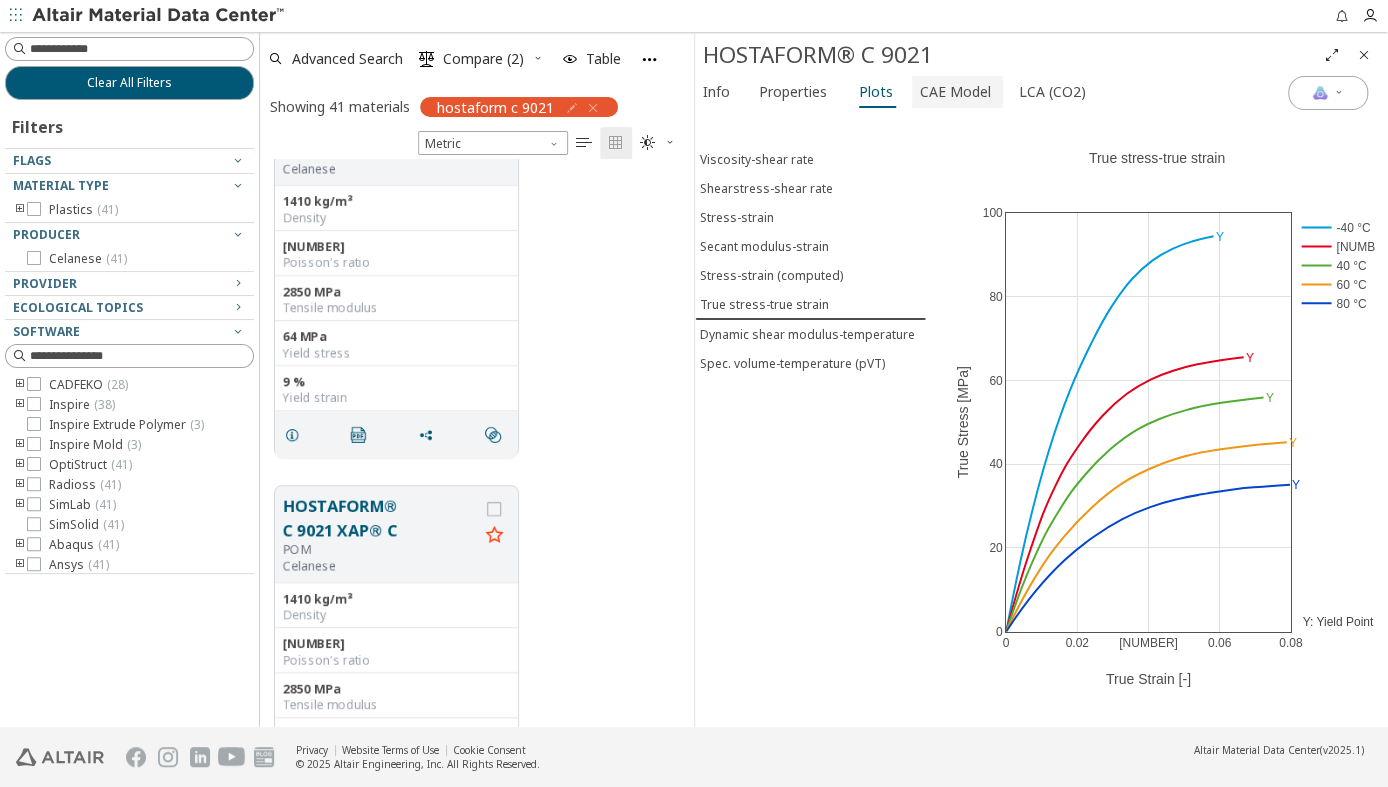 click on "CAE Model" at bounding box center [955, 92] 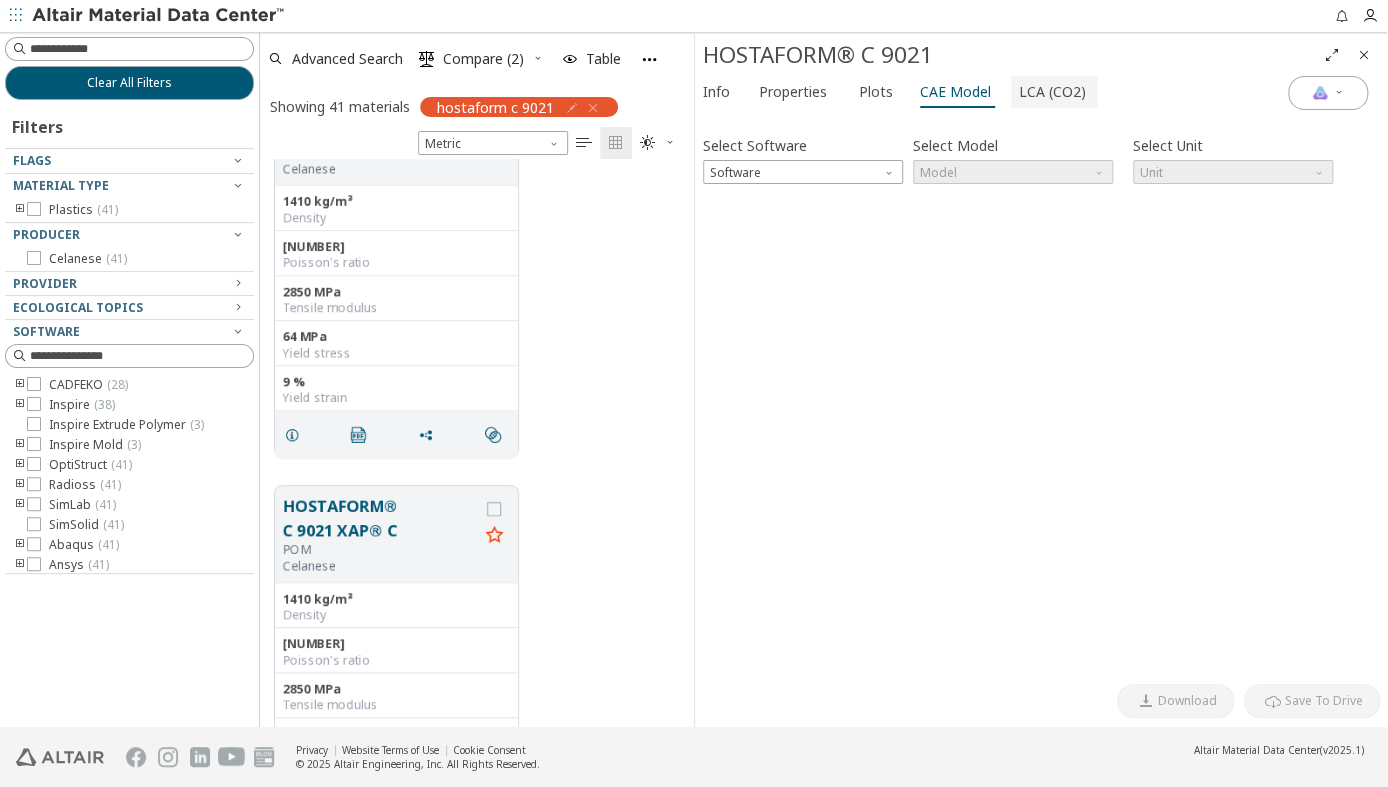 click on "LCA (CO2)" at bounding box center (1052, 92) 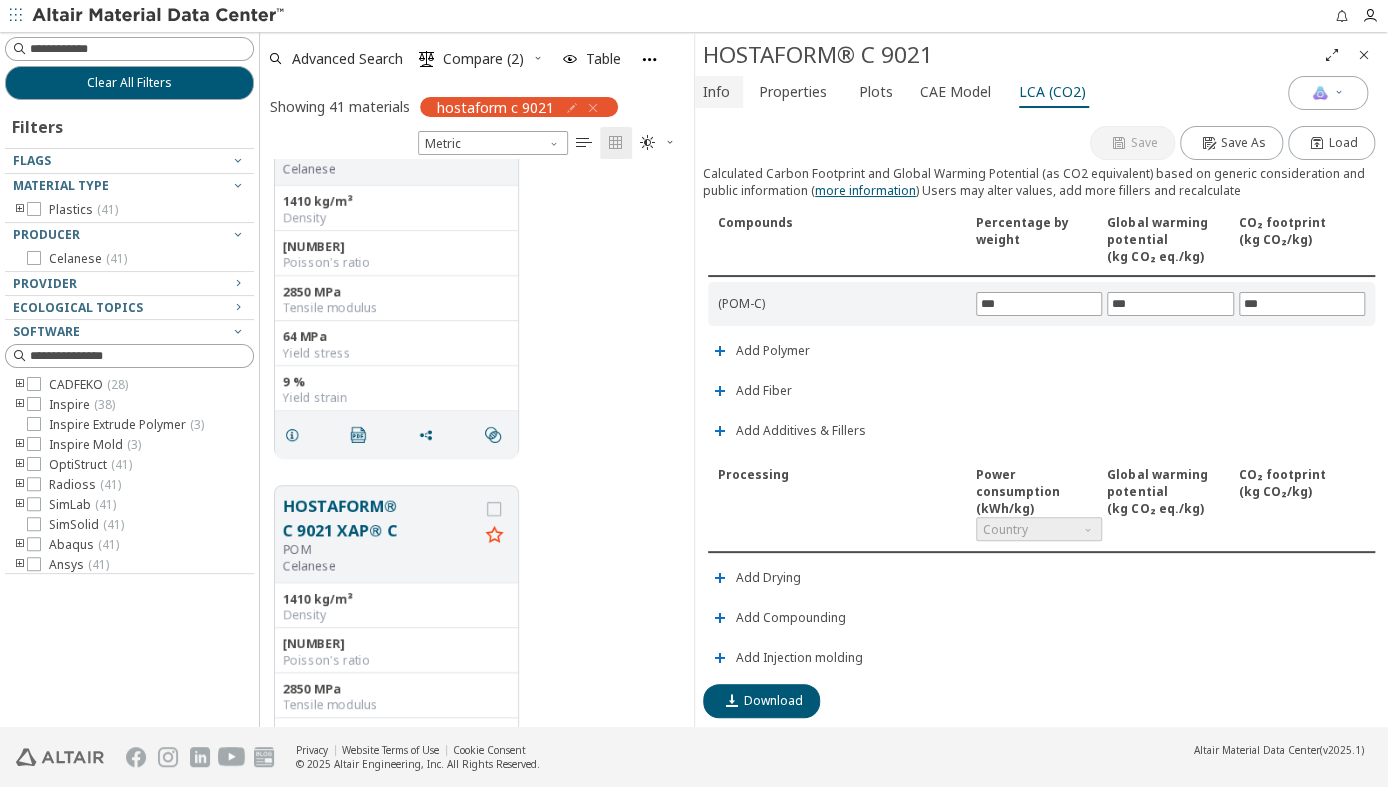 click on "Info" at bounding box center [716, 92] 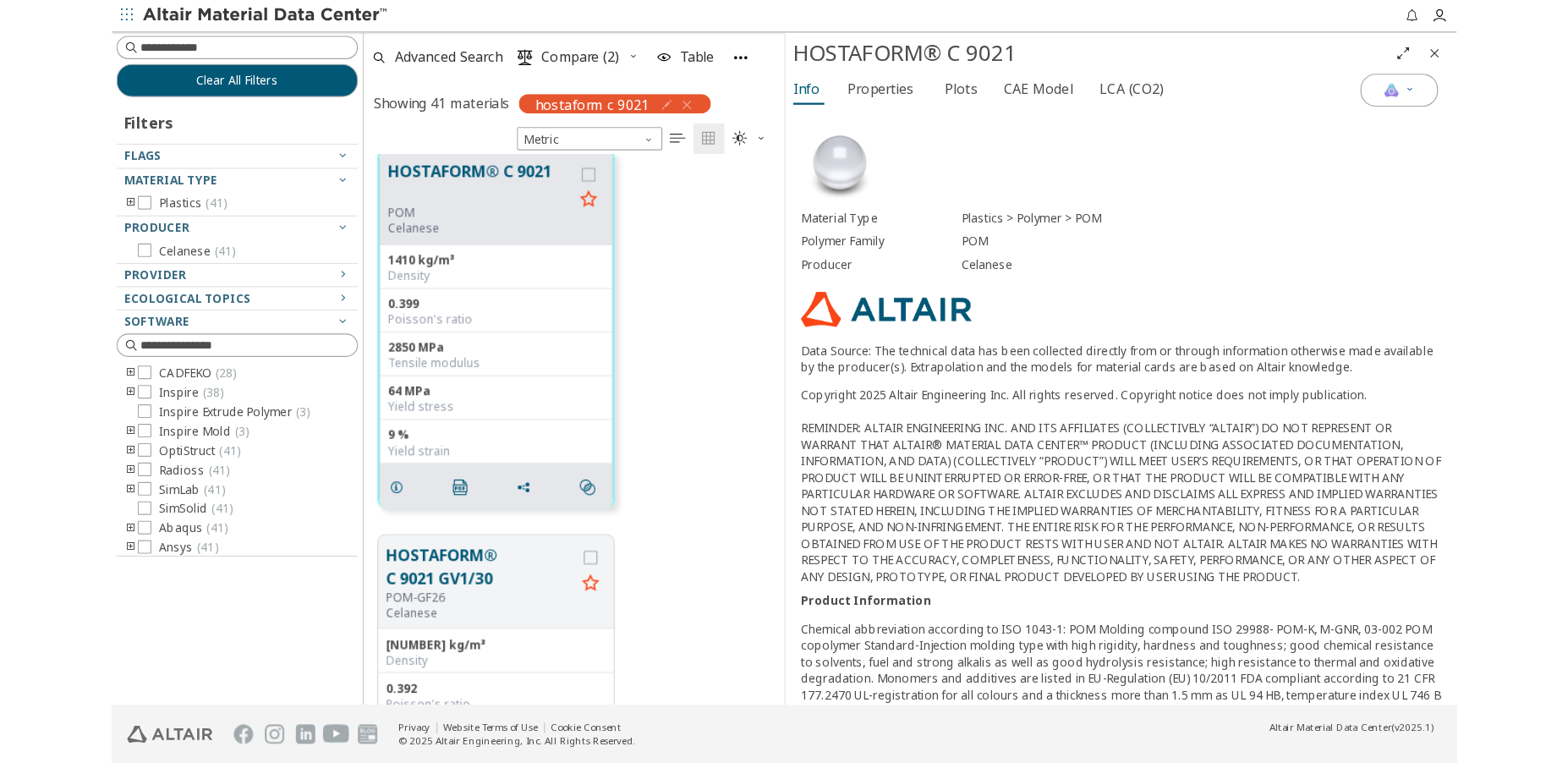 scroll, scrollTop: 1384, scrollLeft: 0, axis: vertical 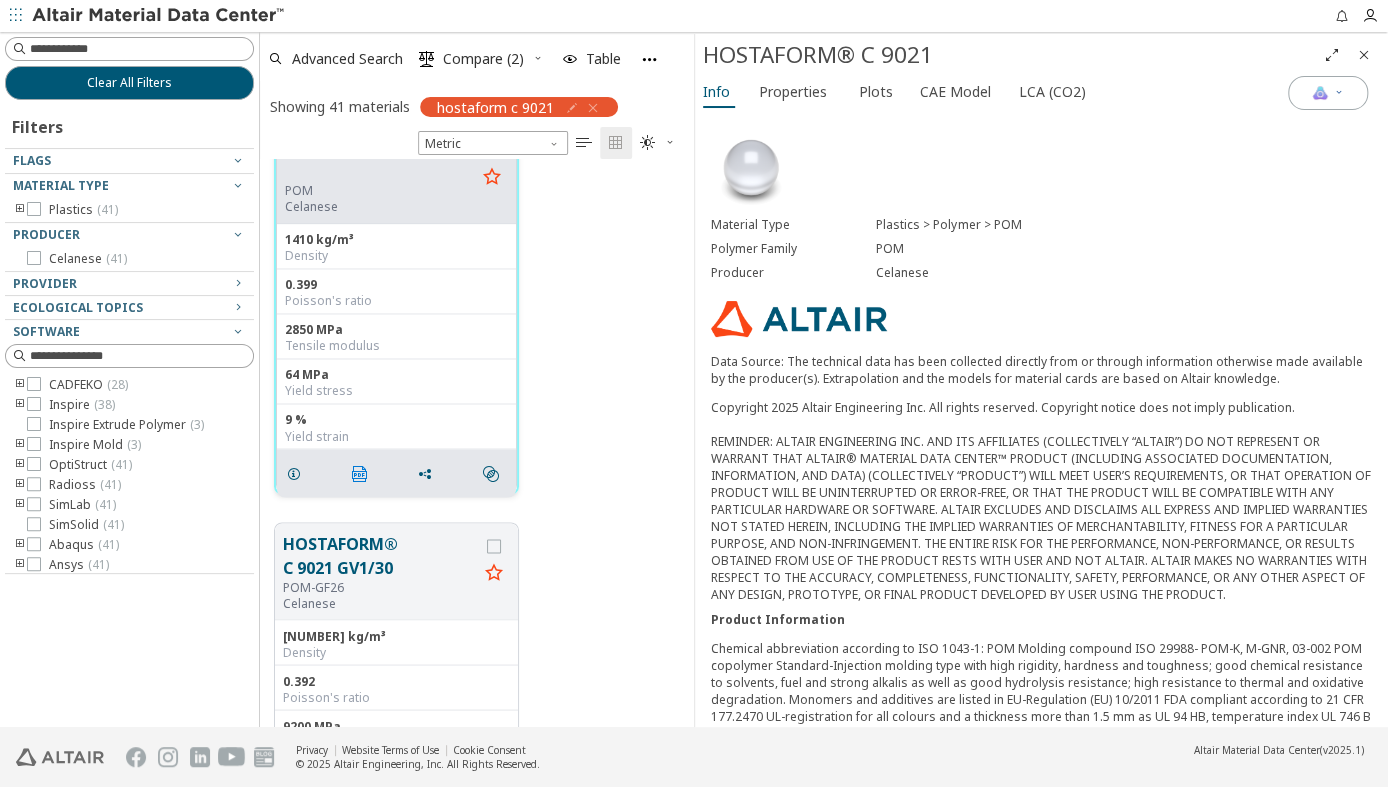 click on "" at bounding box center [360, 473] 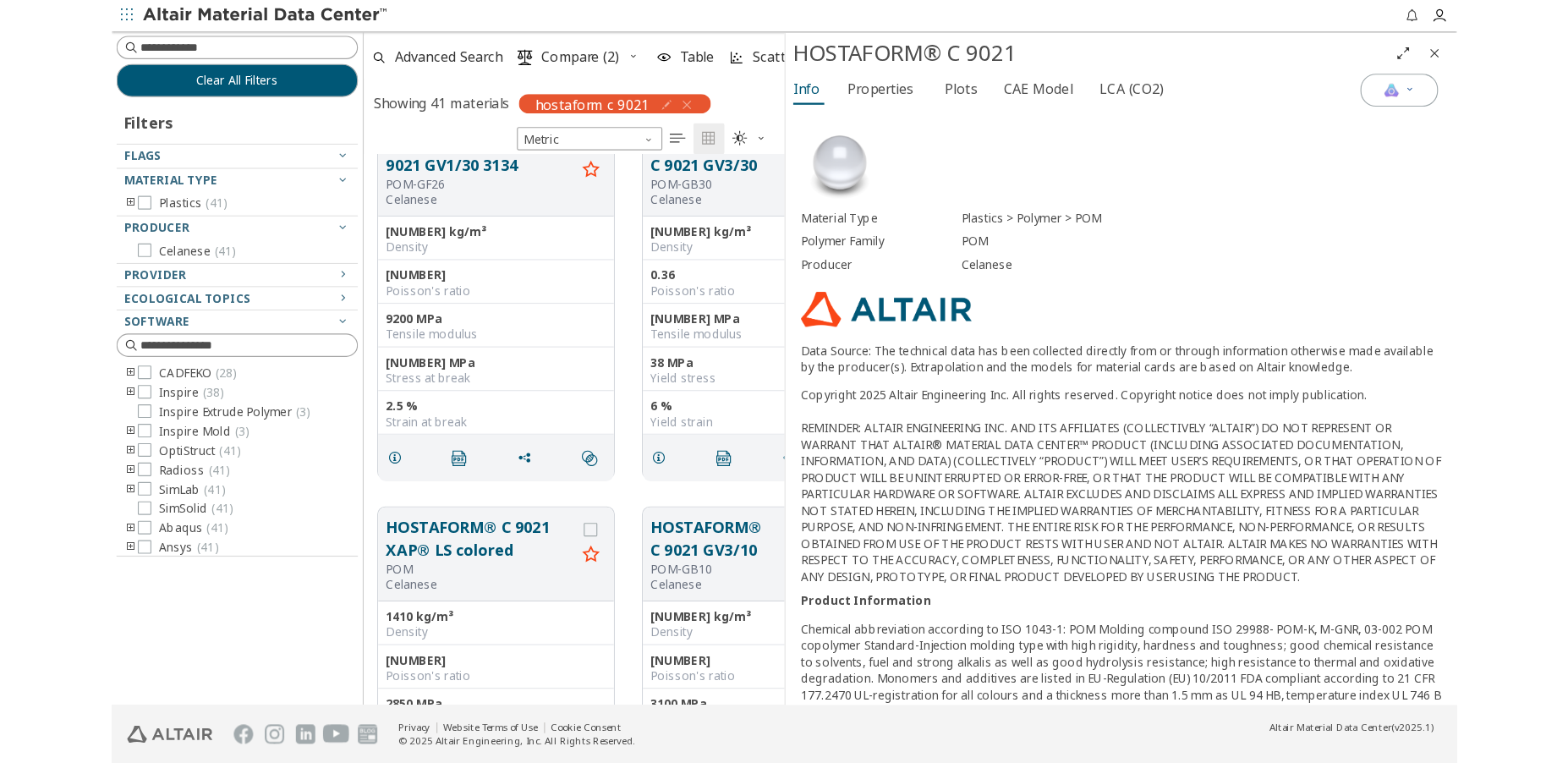 scroll, scrollTop: 13, scrollLeft: 12, axis: both 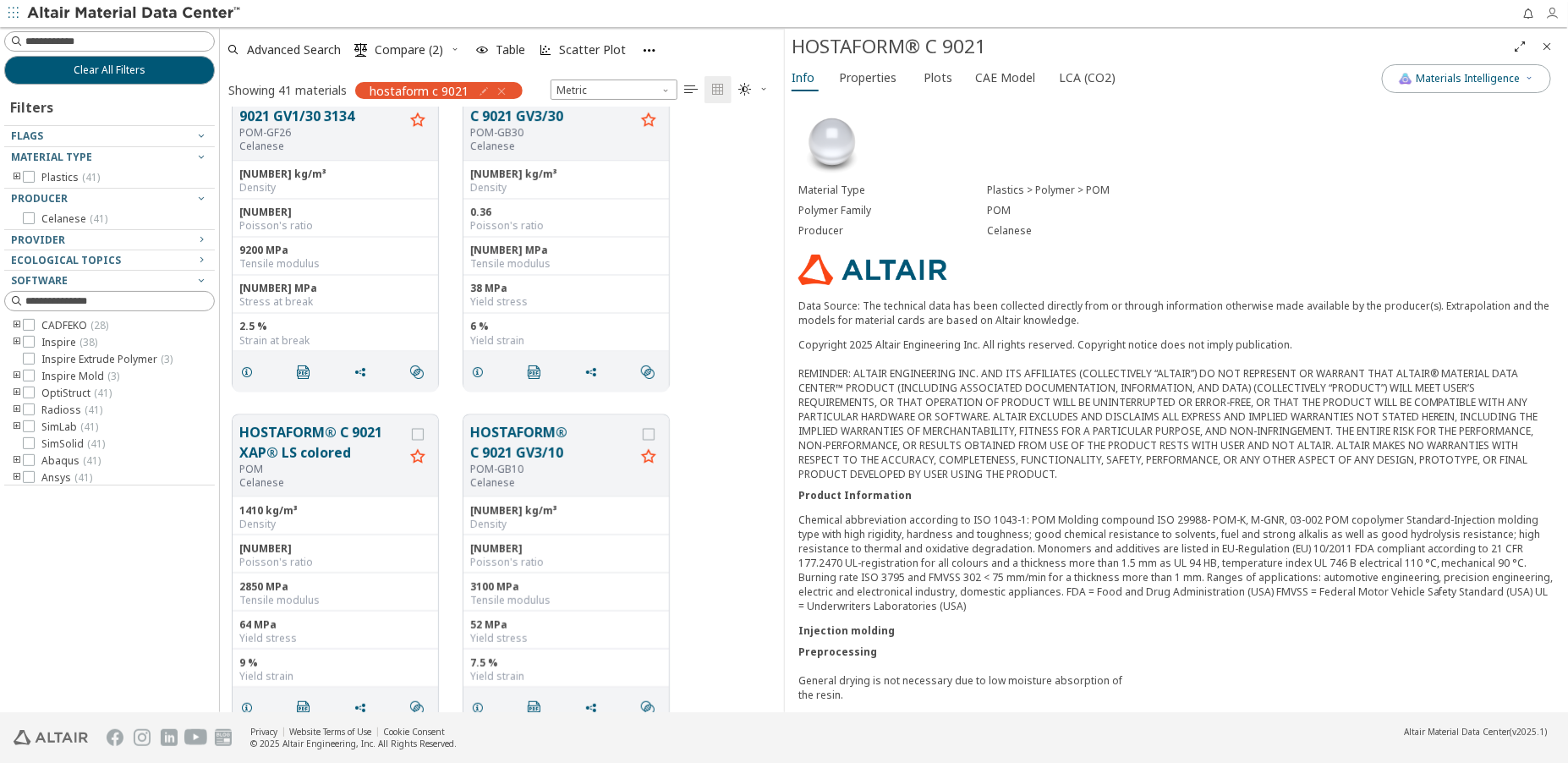 click at bounding box center [1553, 14] 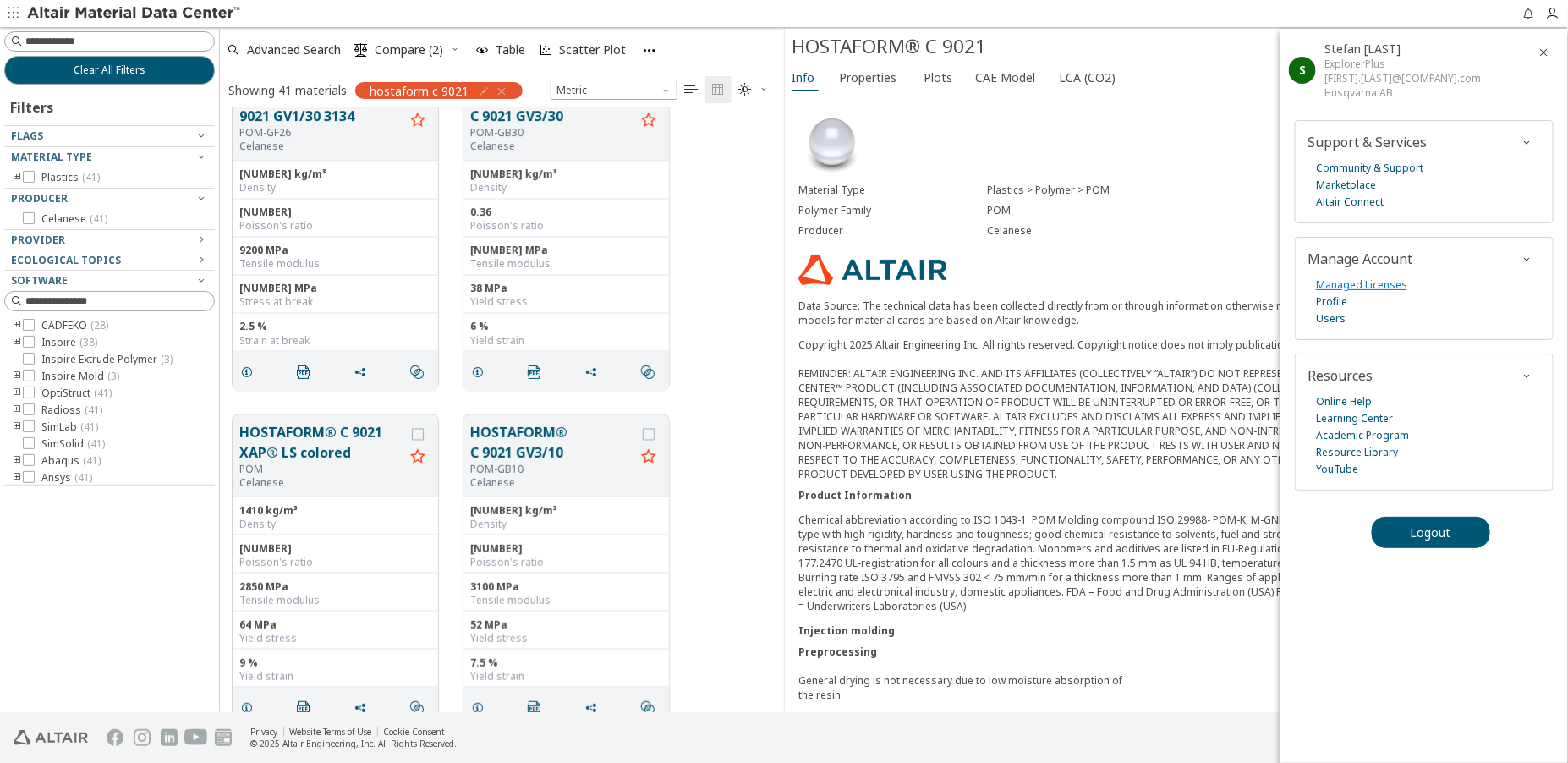 click on "Managed Licenses" at bounding box center [1362, 285] 